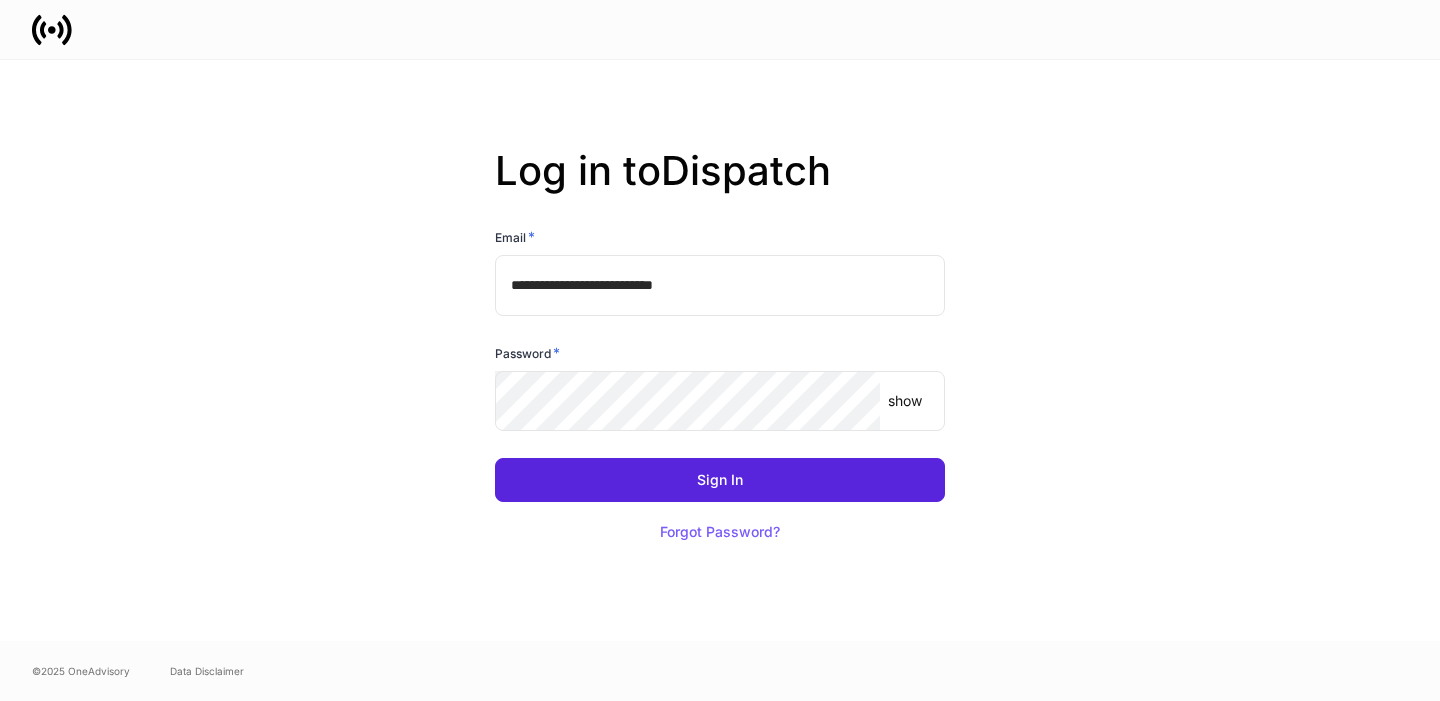 scroll, scrollTop: 0, scrollLeft: 0, axis: both 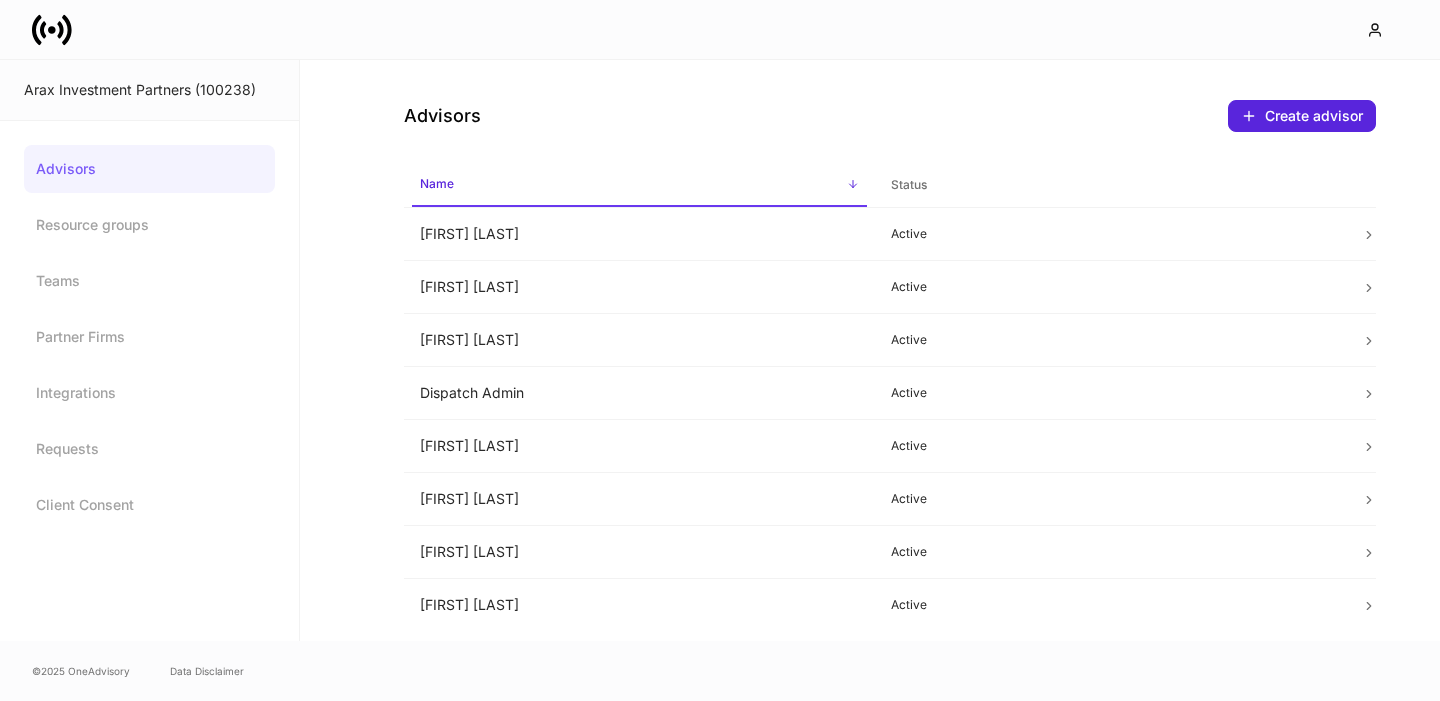 click 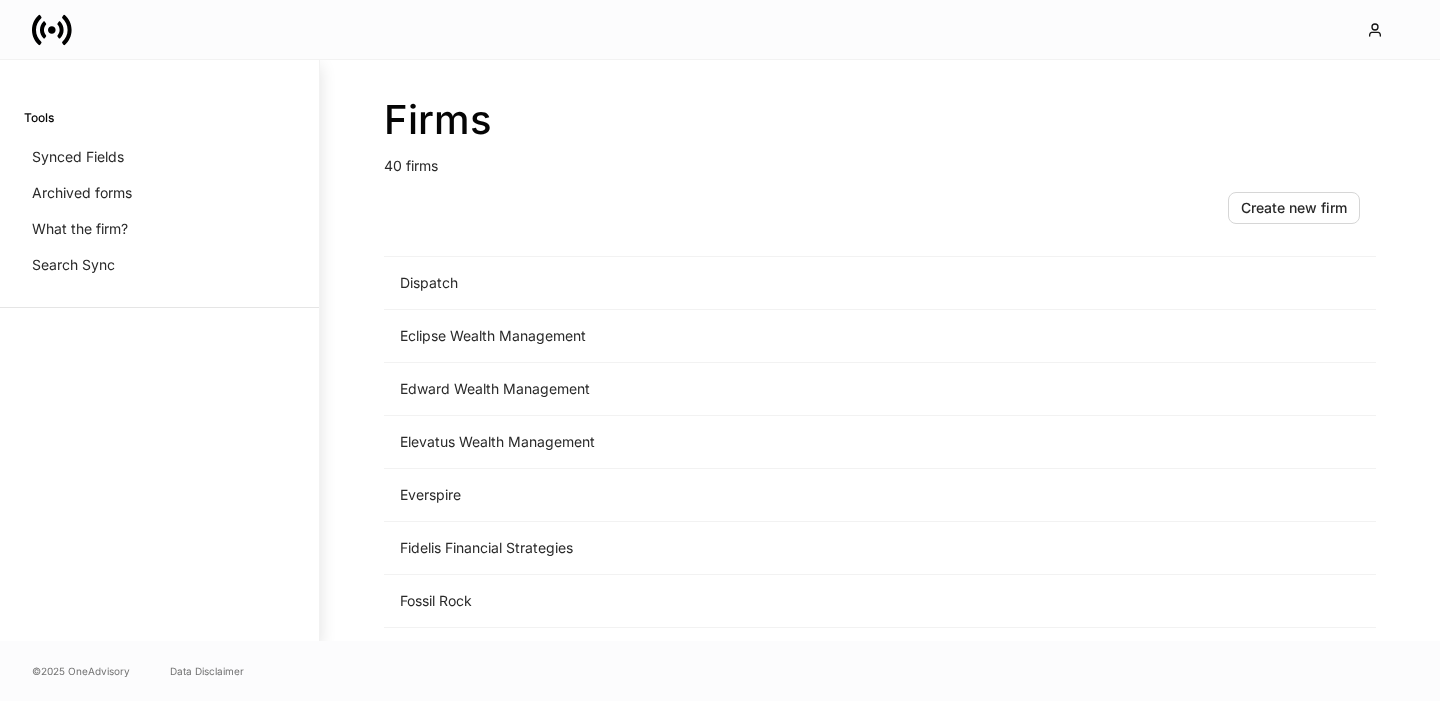 scroll, scrollTop: 884, scrollLeft: 0, axis: vertical 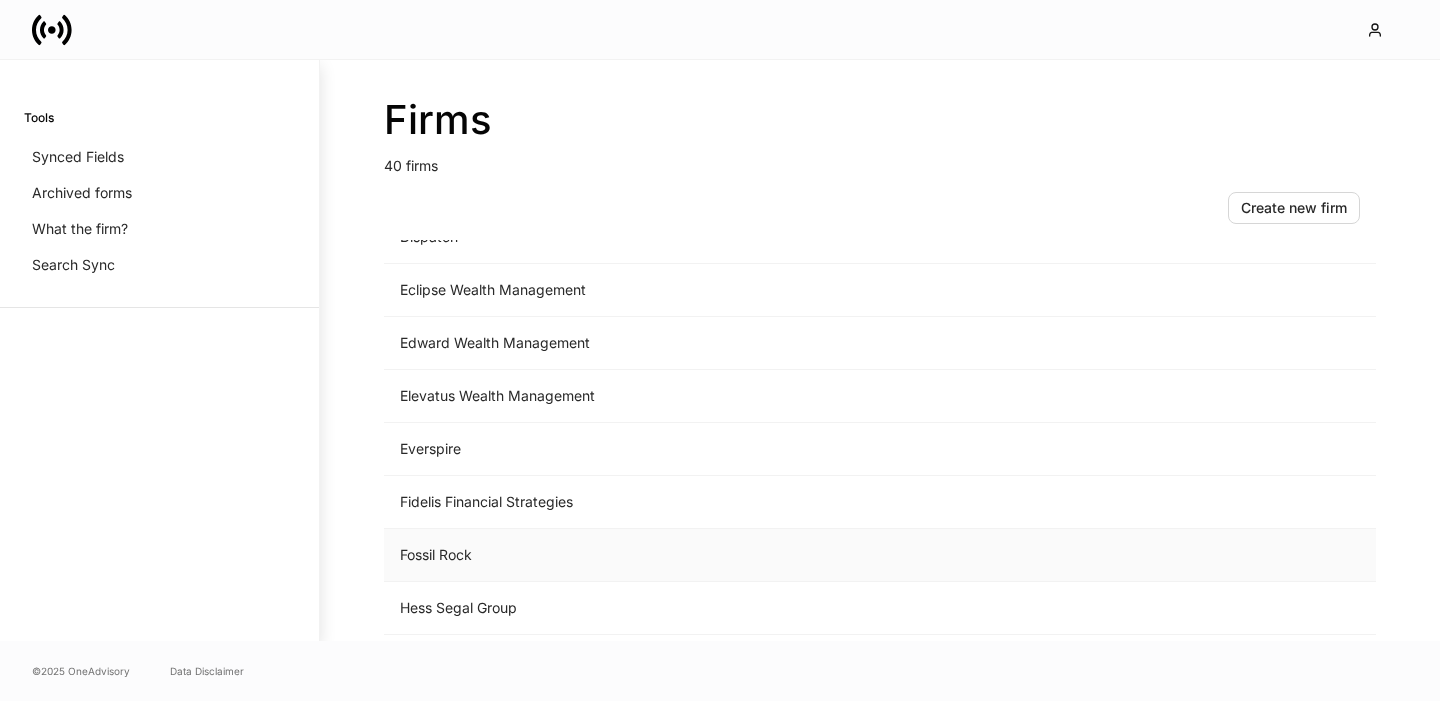 click on "Fossil Rock" at bounding box center [714, 555] 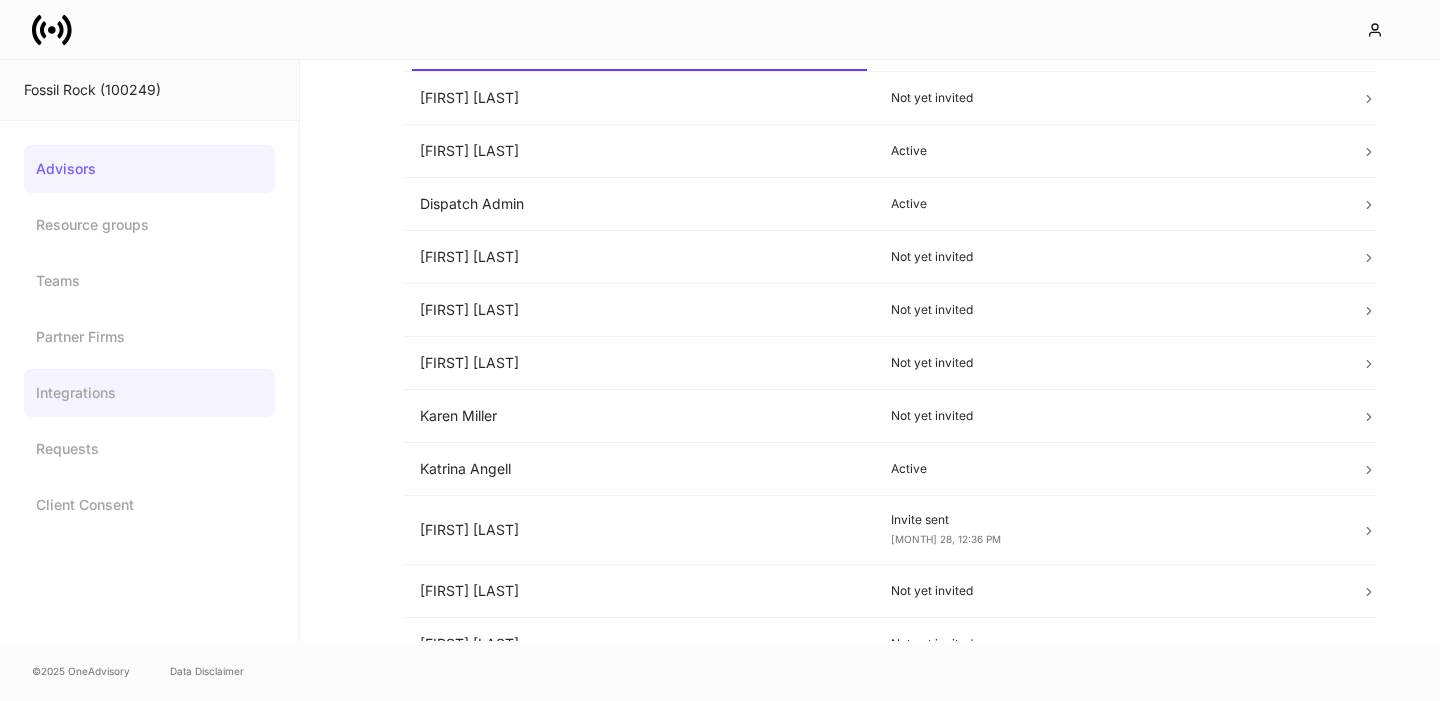 scroll, scrollTop: 340, scrollLeft: 0, axis: vertical 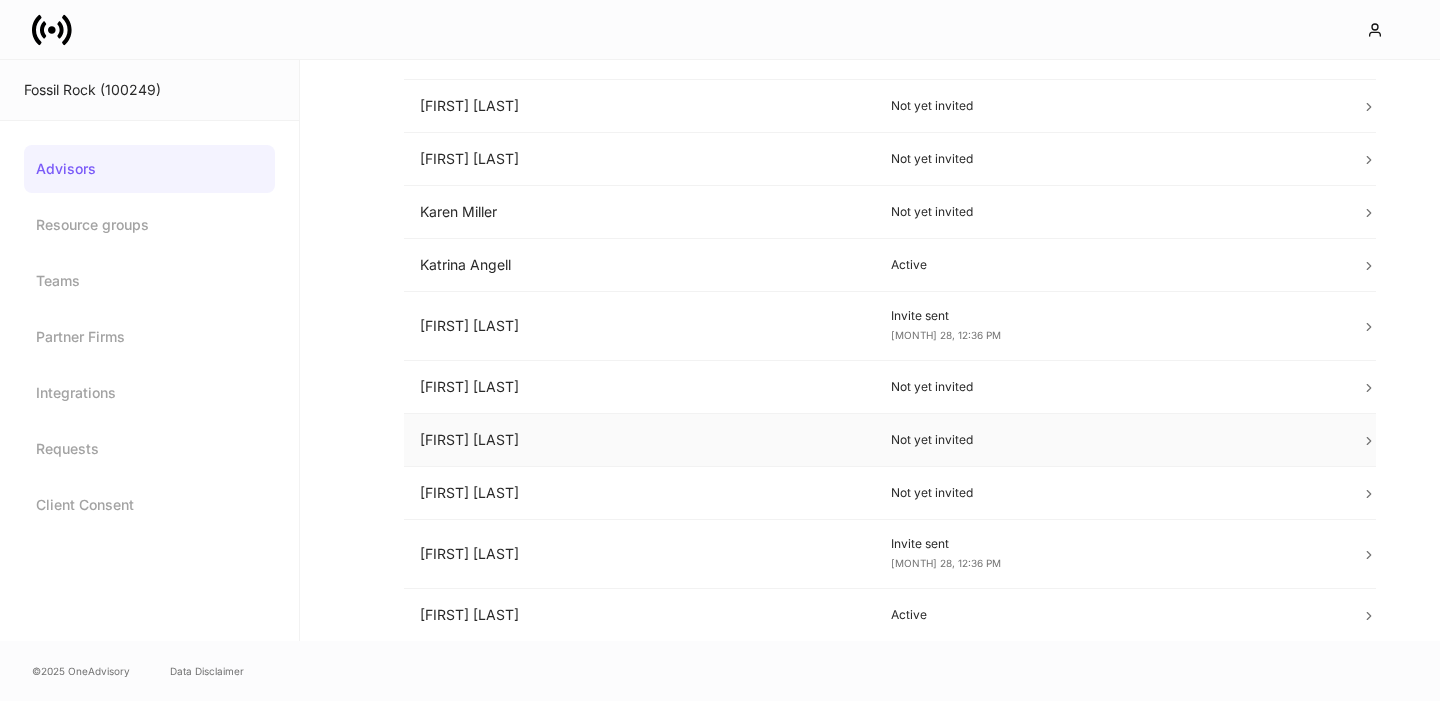 click on "Not yet invited" at bounding box center (1110, 440) 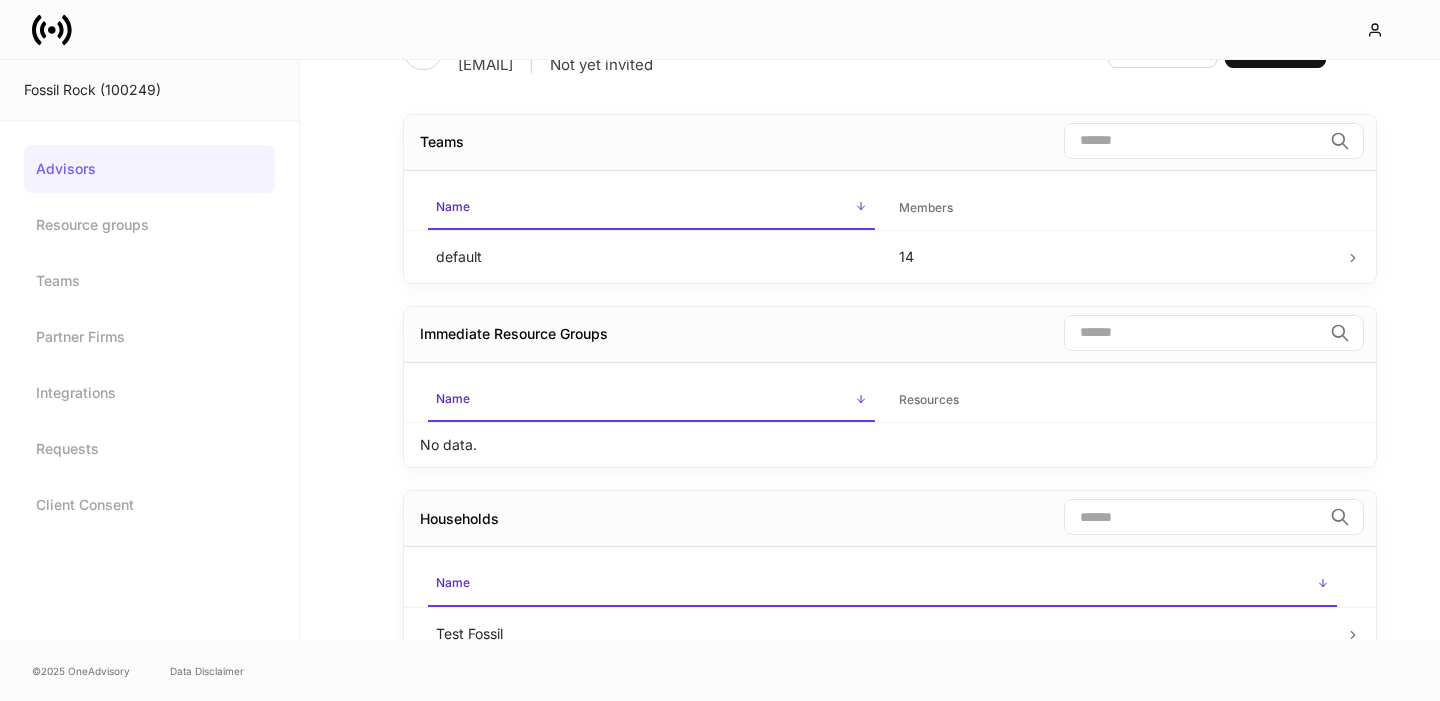scroll, scrollTop: 0, scrollLeft: 0, axis: both 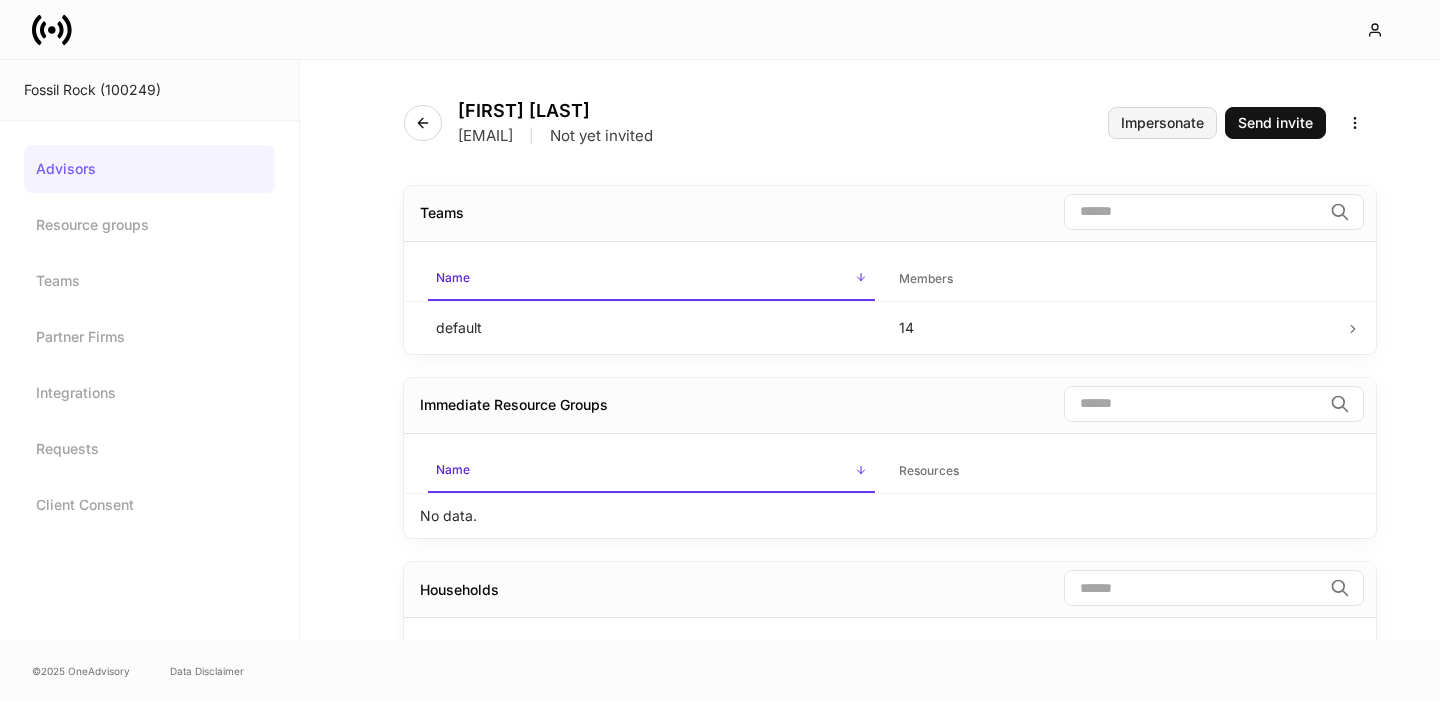 click on "Impersonate" at bounding box center [1162, 123] 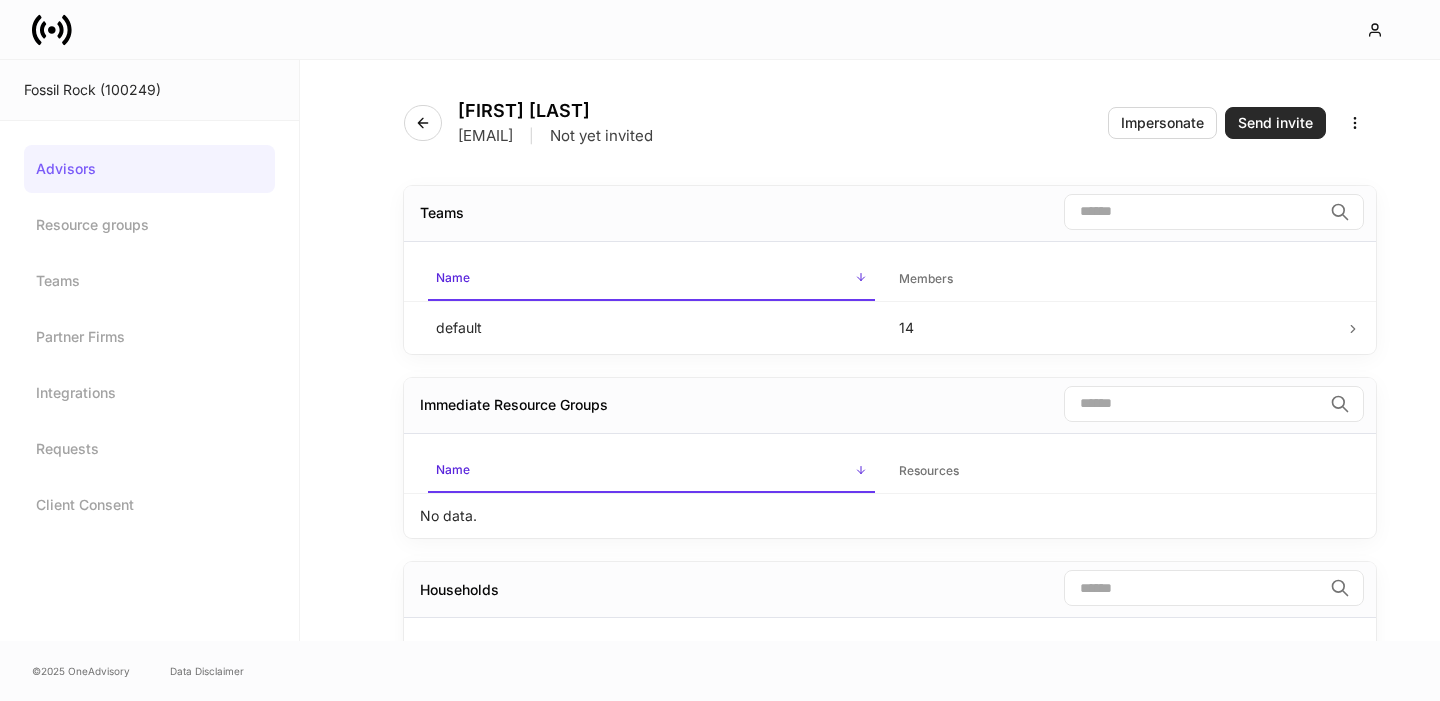 click on "Send invite" at bounding box center [1275, 123] 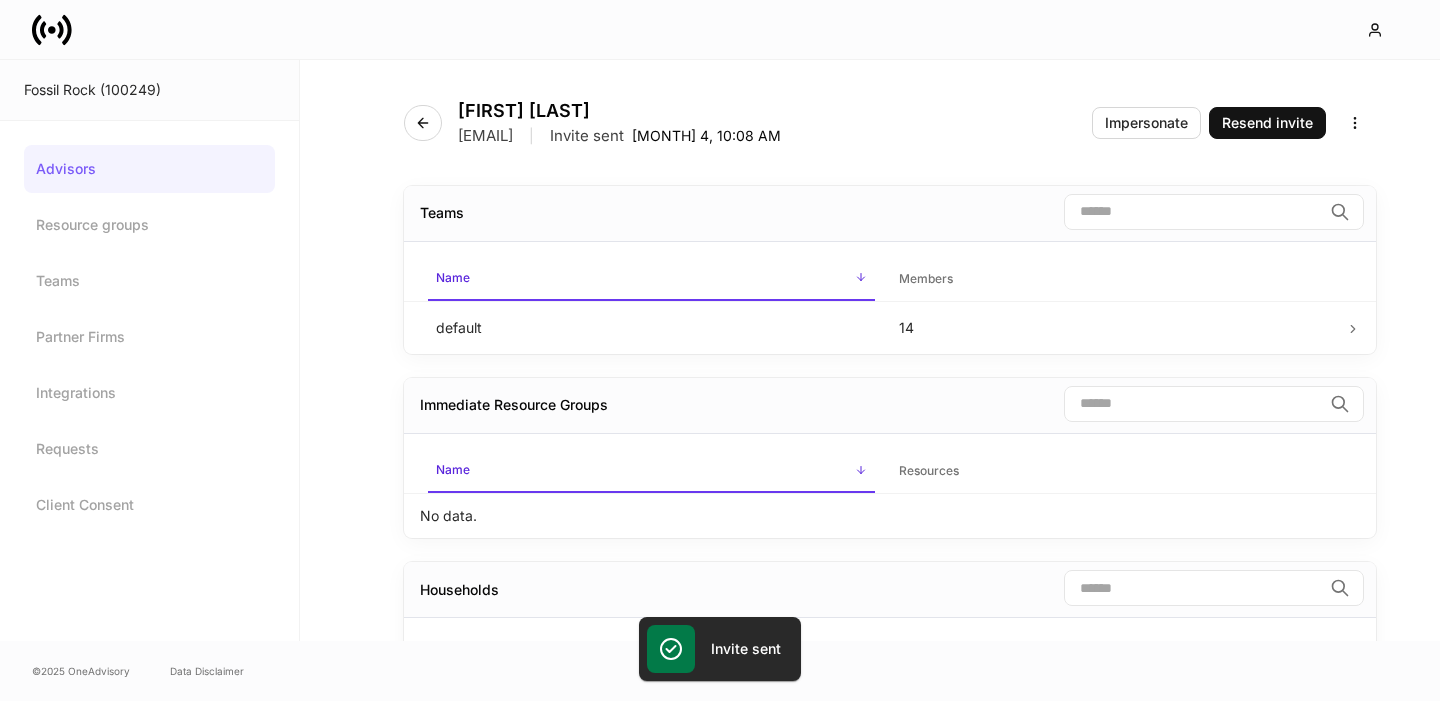 click on "Advisors" at bounding box center (149, 169) 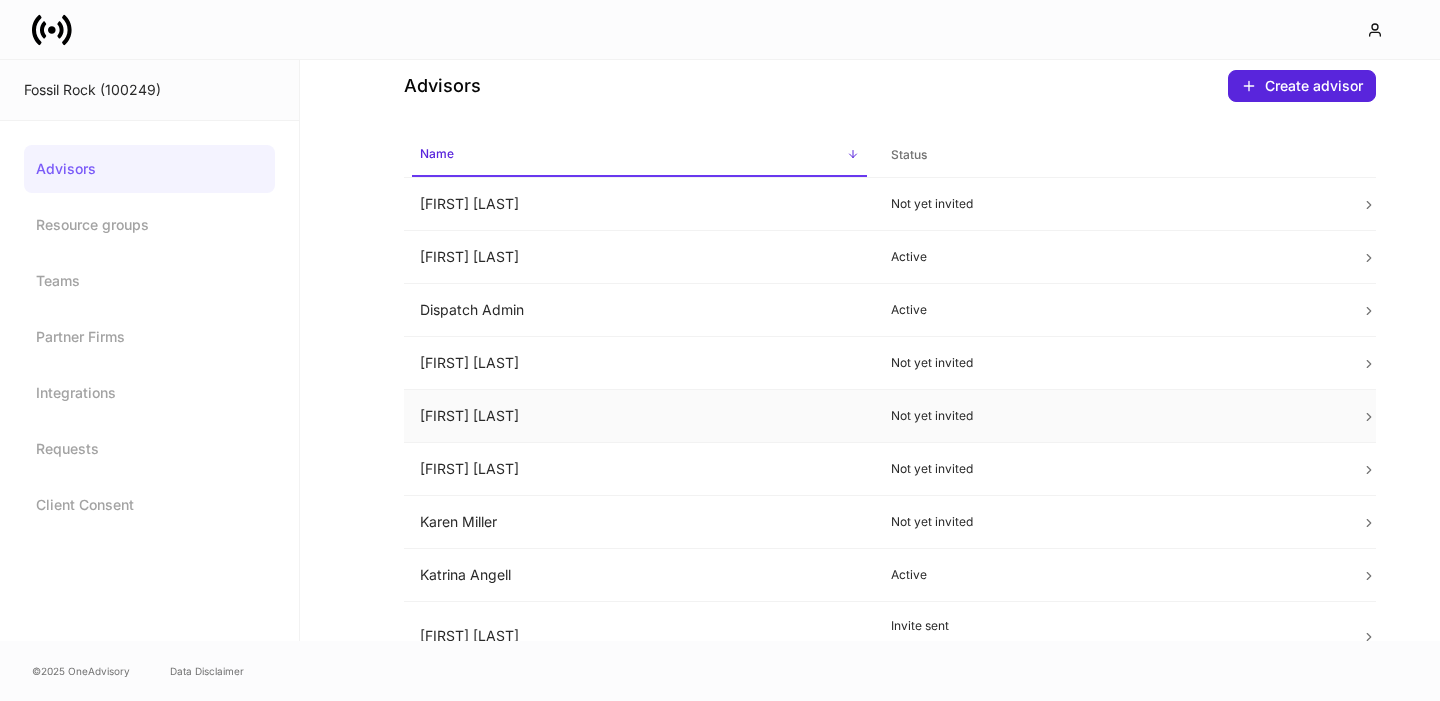 scroll, scrollTop: 37, scrollLeft: 0, axis: vertical 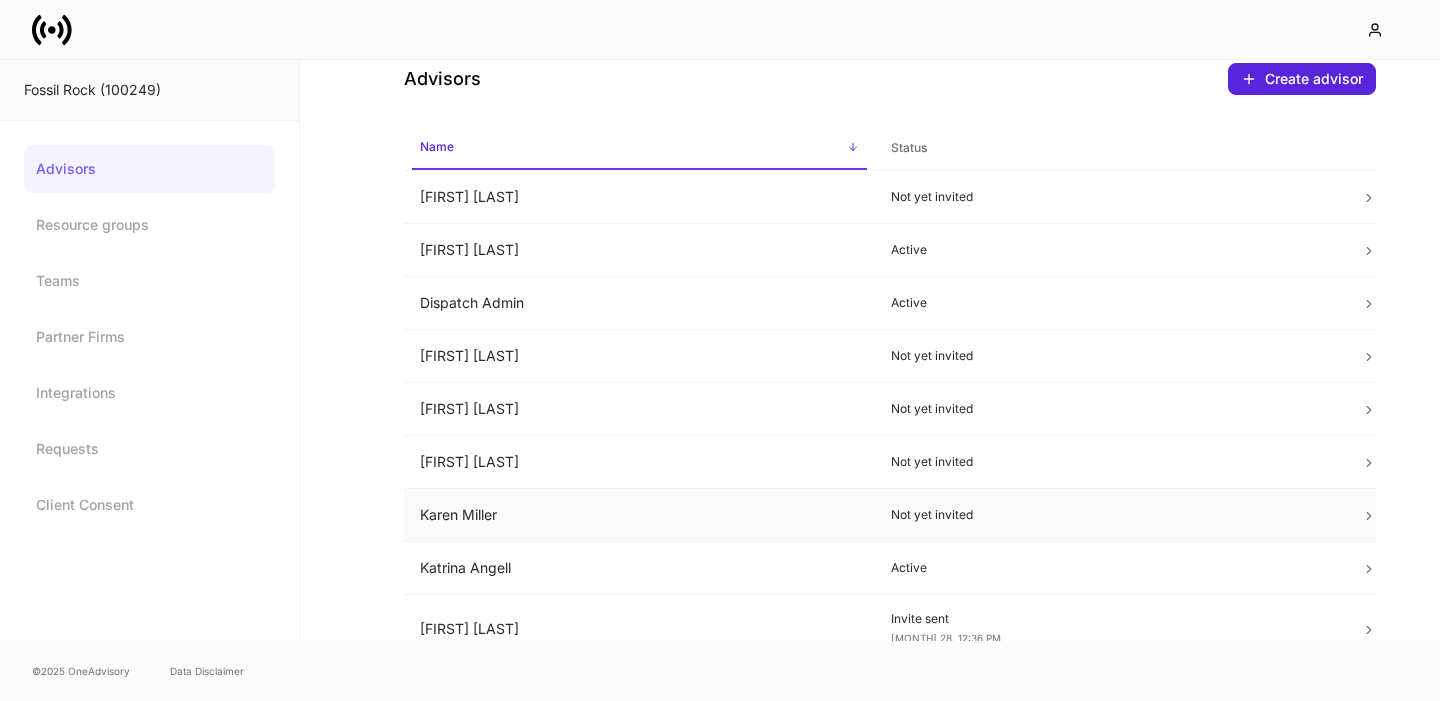 click on "Karen Miller" at bounding box center (639, 515) 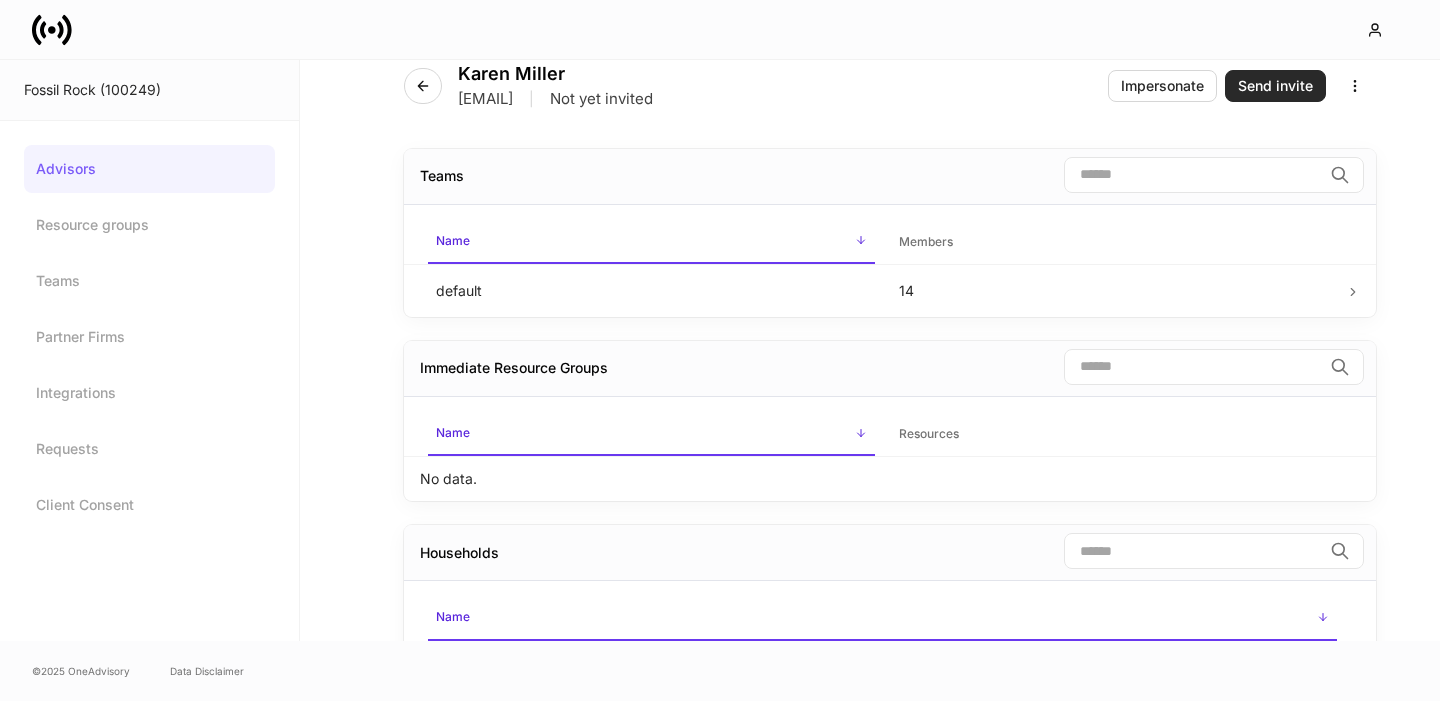 click on "Send invite" at bounding box center [1275, 86] 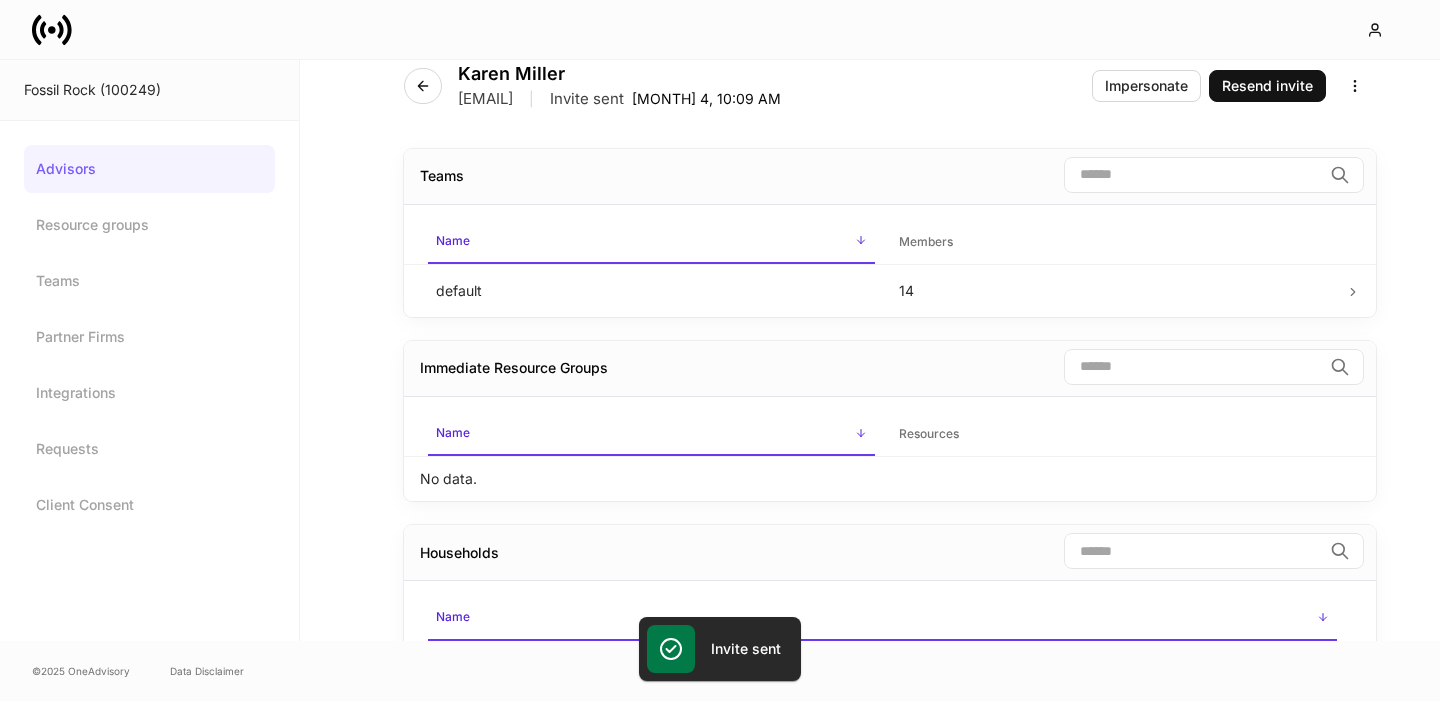 click on "Advisors" at bounding box center [149, 169] 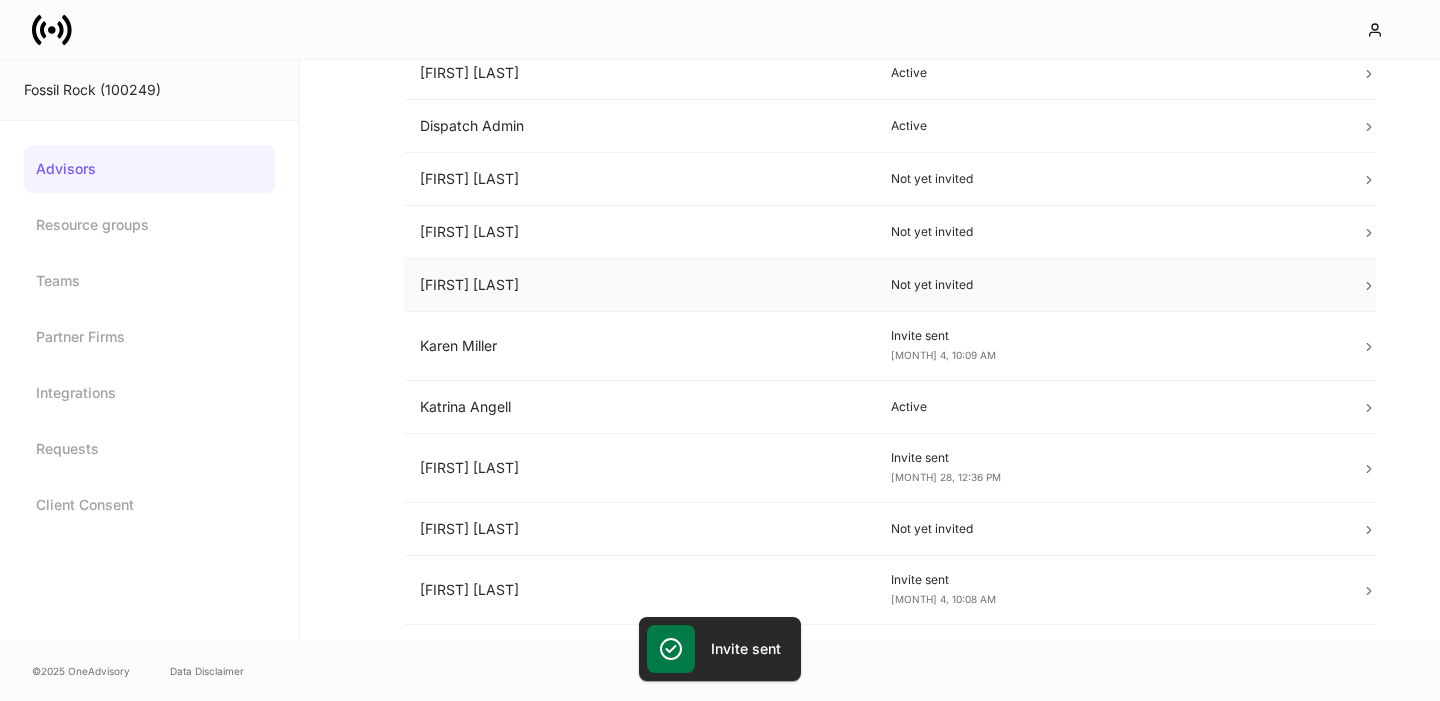 scroll, scrollTop: 221, scrollLeft: 0, axis: vertical 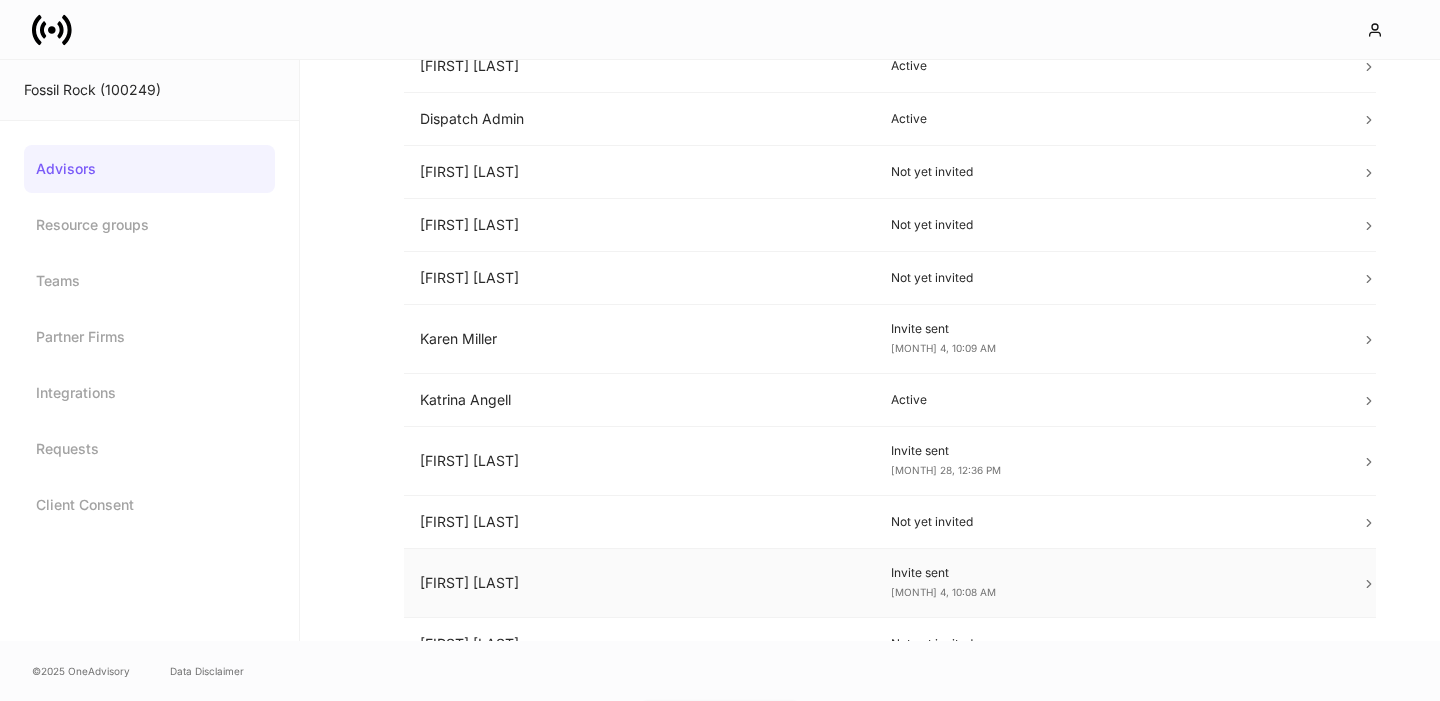 click on "[FIRST] [LAST]" at bounding box center [639, 583] 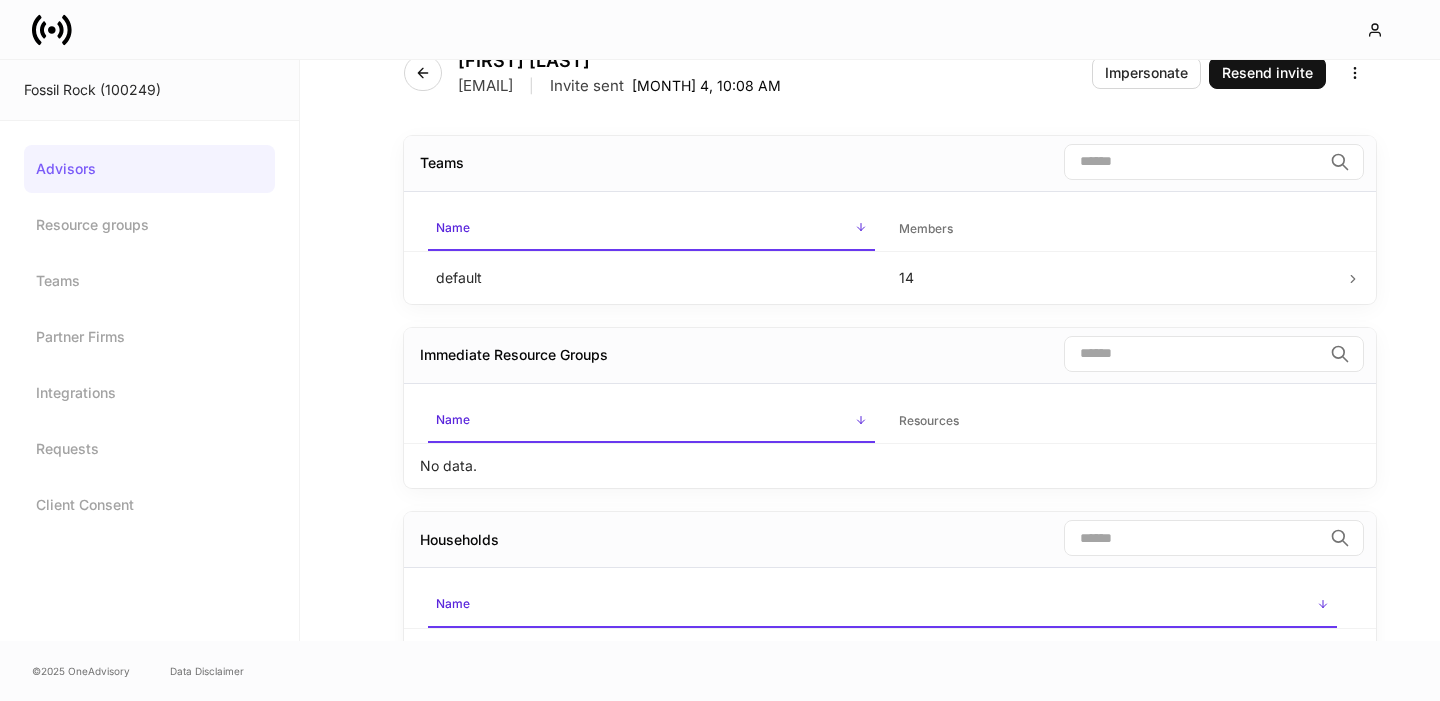 scroll, scrollTop: 0, scrollLeft: 0, axis: both 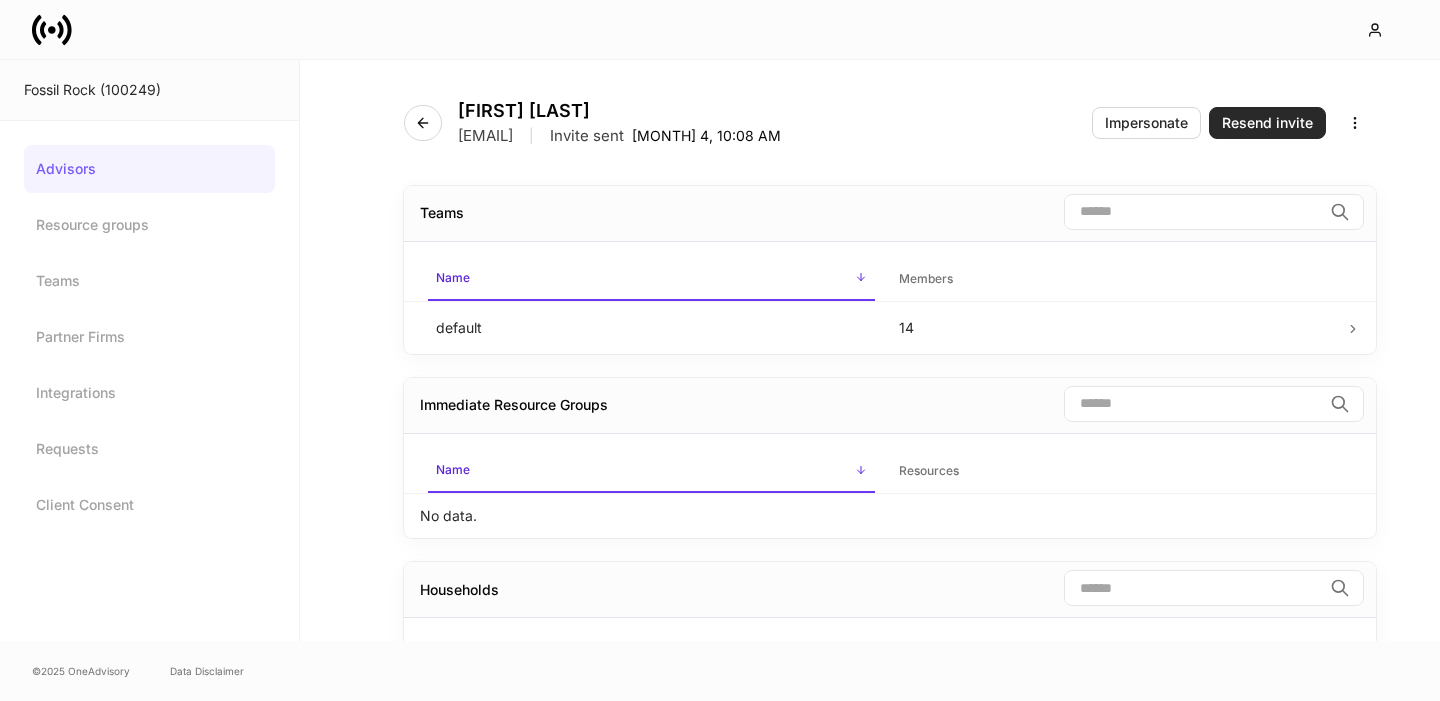 click on "Resend invite" at bounding box center (1267, 123) 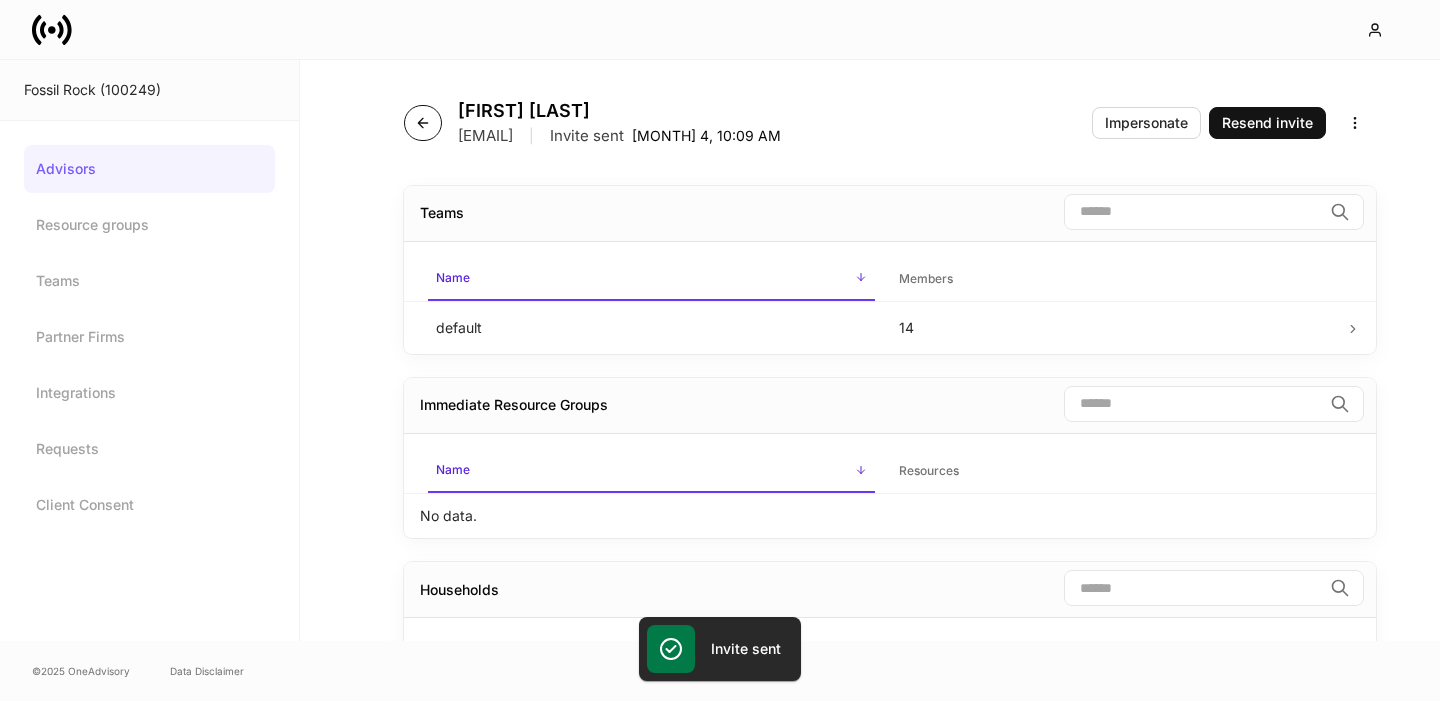 click 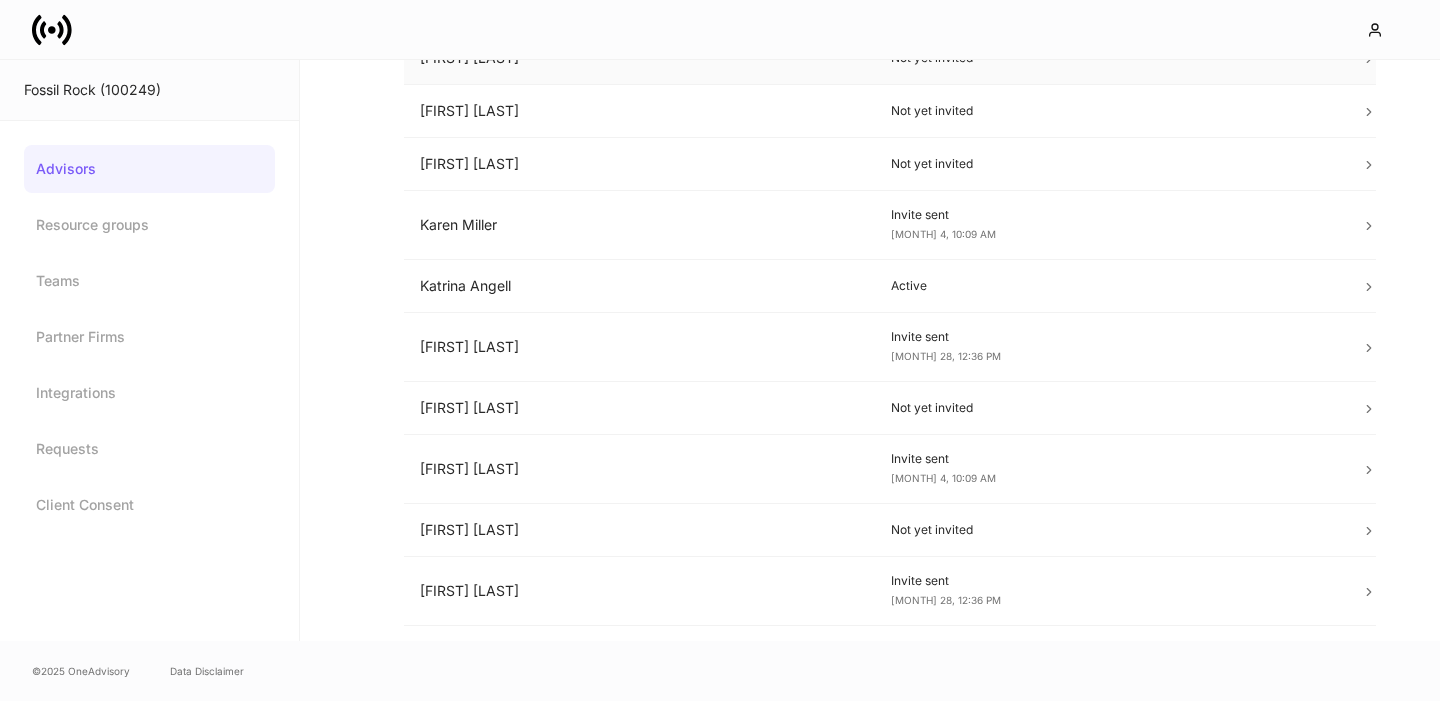 scroll, scrollTop: 336, scrollLeft: 0, axis: vertical 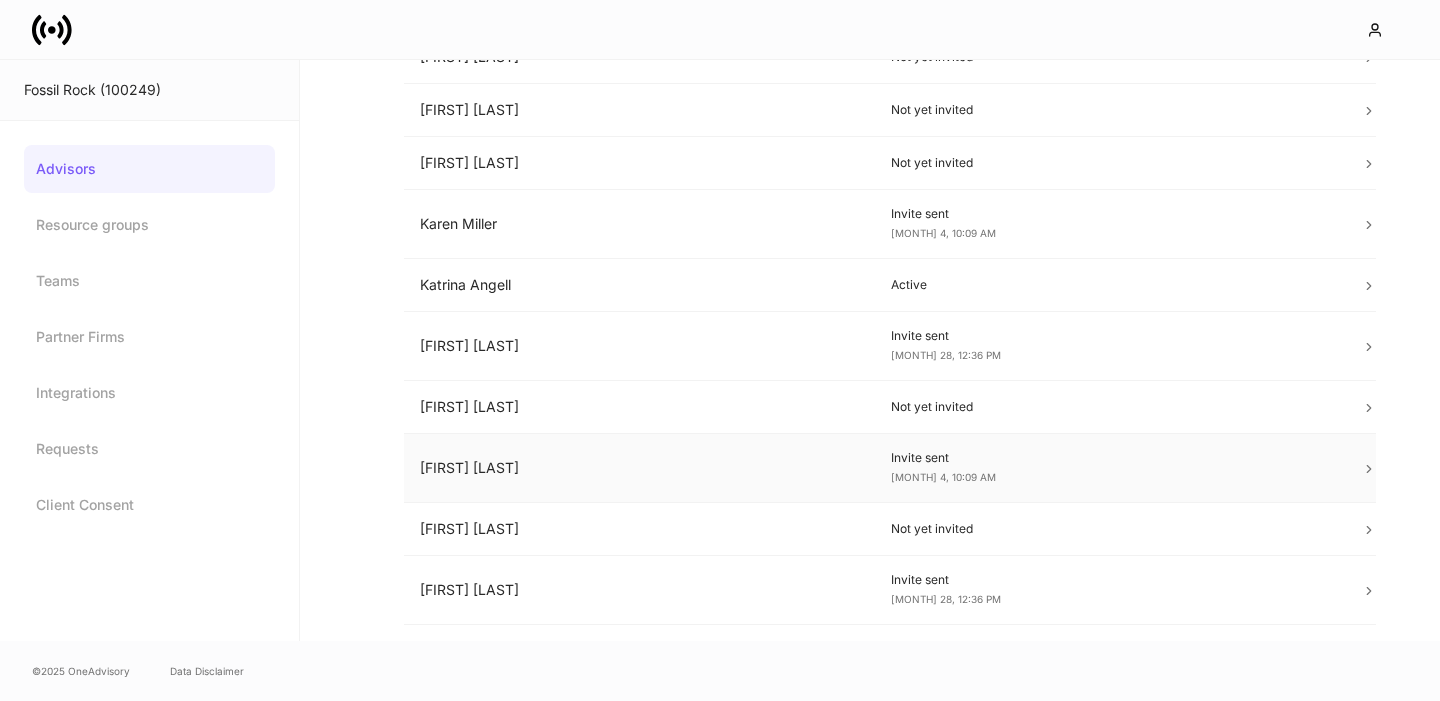 click on "[FIRST] [LAST]" at bounding box center [639, 468] 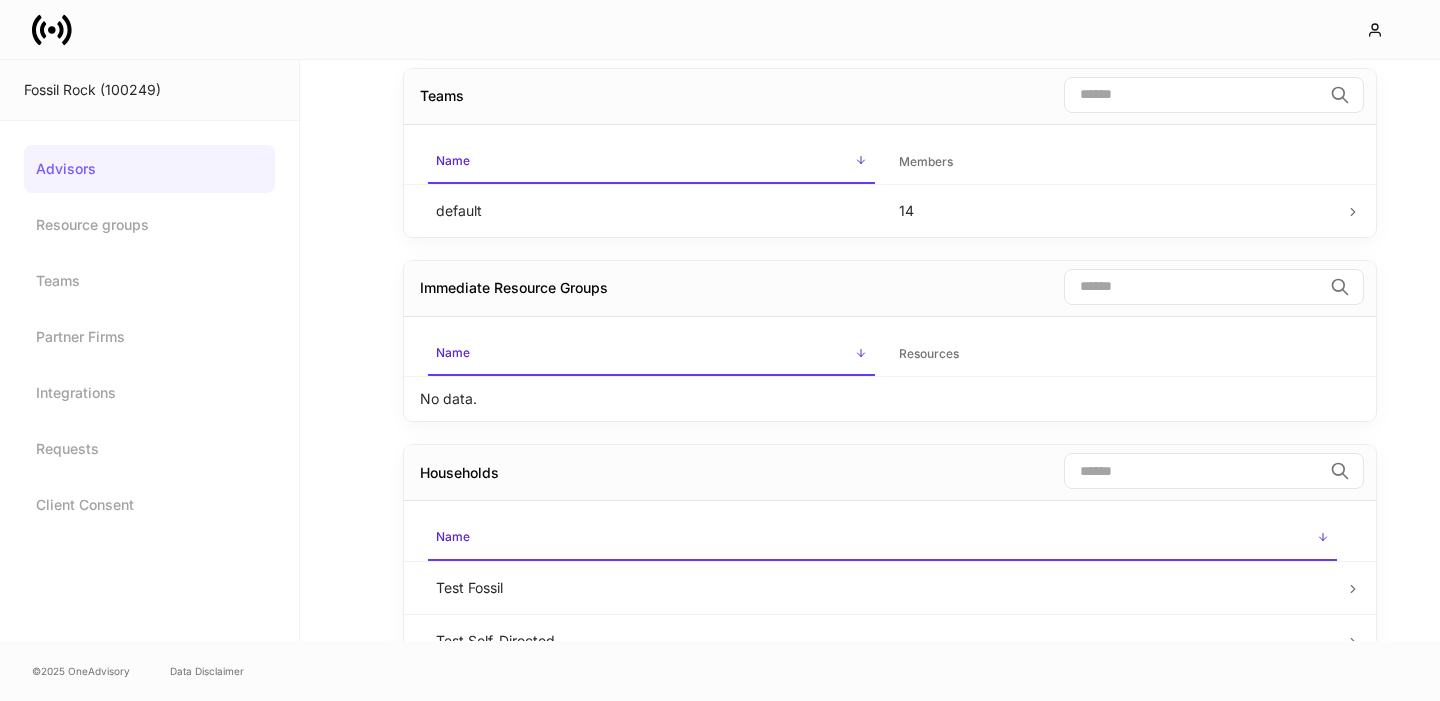 scroll, scrollTop: 0, scrollLeft: 0, axis: both 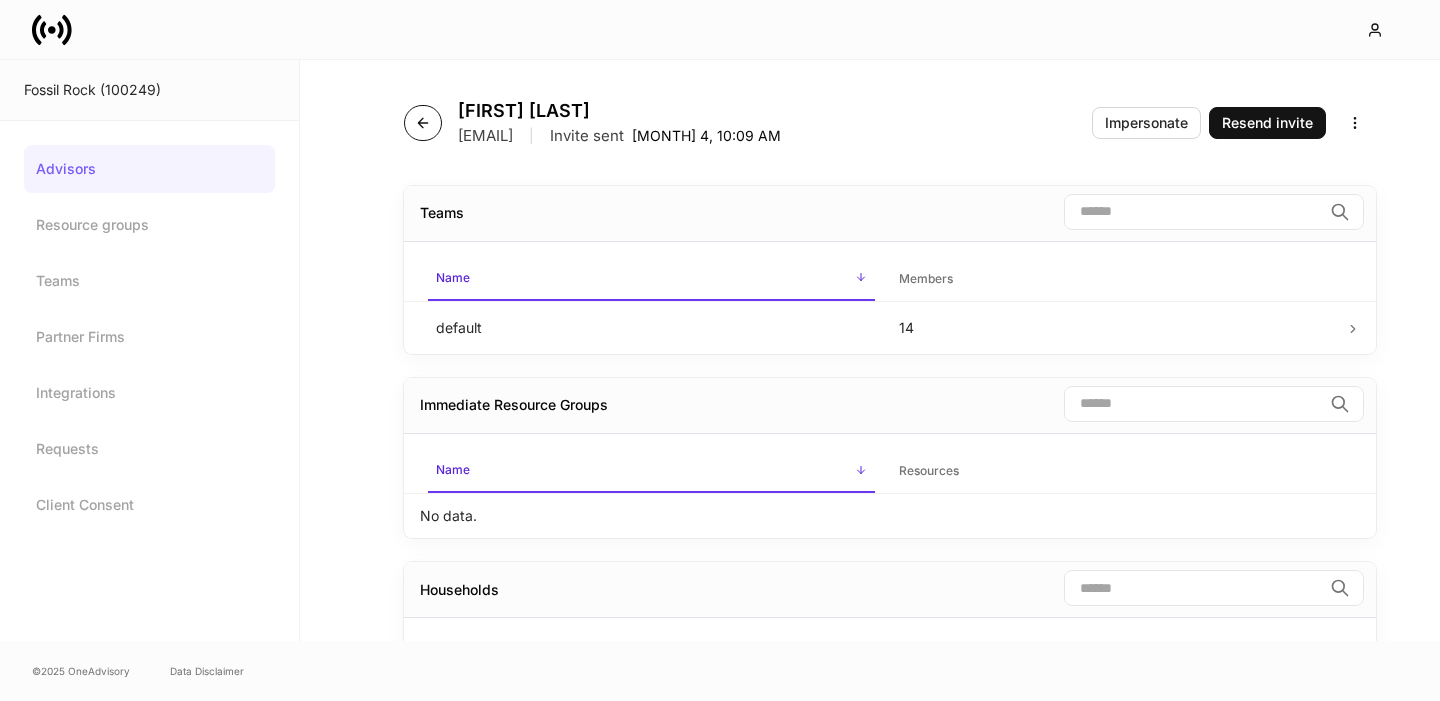 click at bounding box center (423, 123) 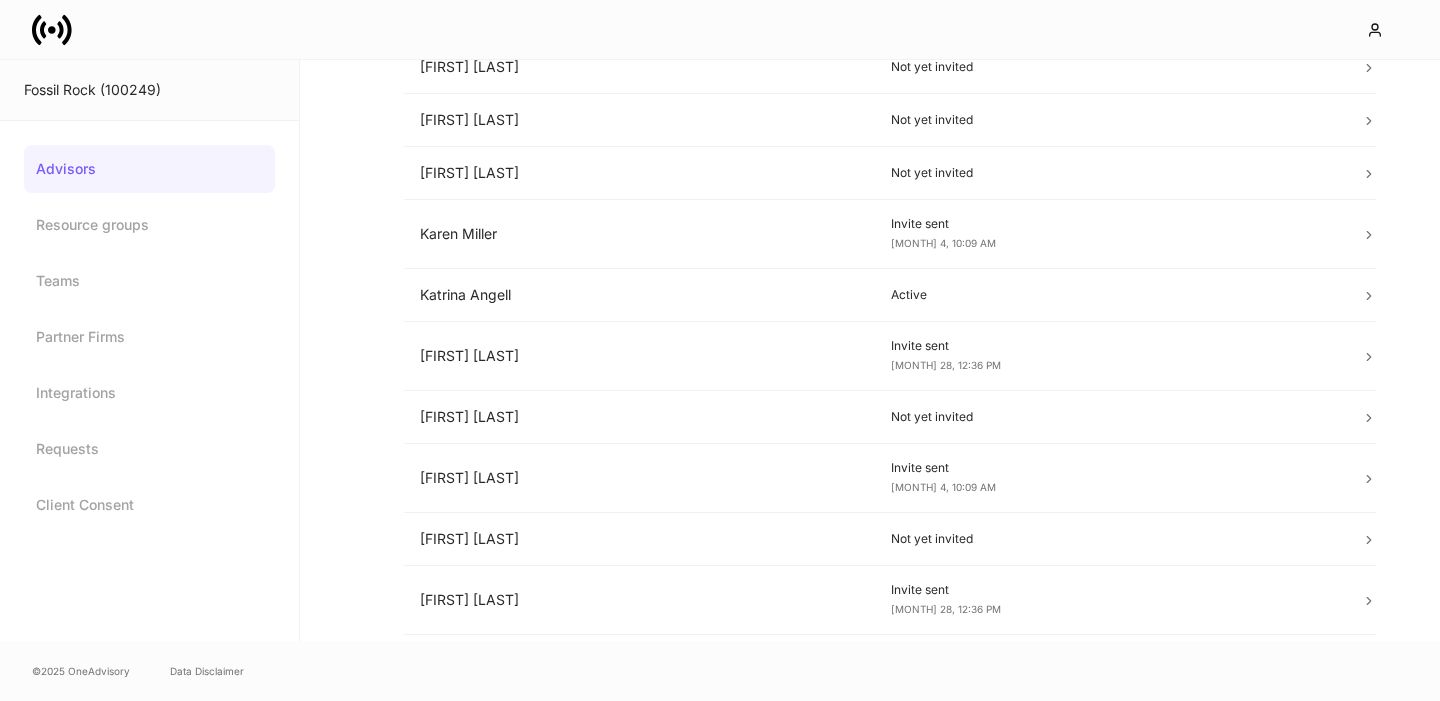 scroll, scrollTop: 331, scrollLeft: 0, axis: vertical 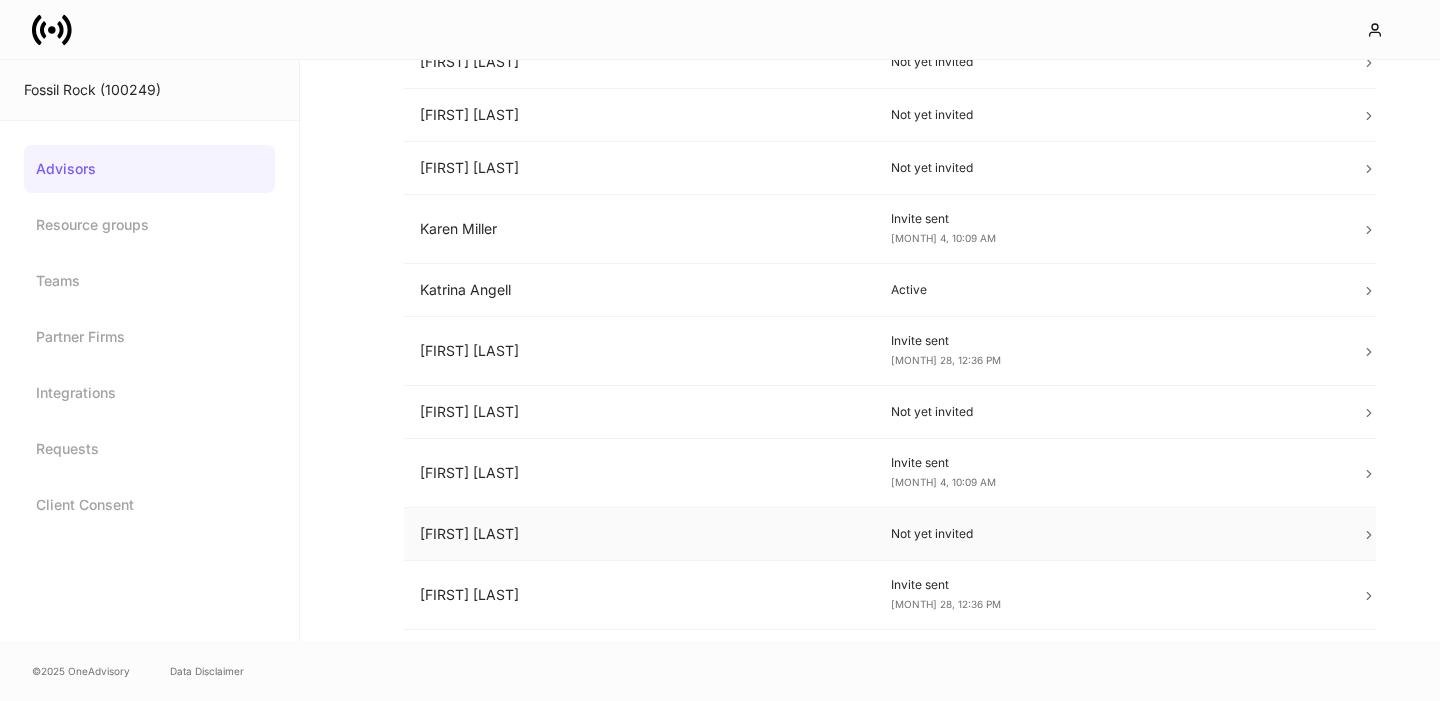 click on "[FIRST] [LAST]" at bounding box center (639, 534) 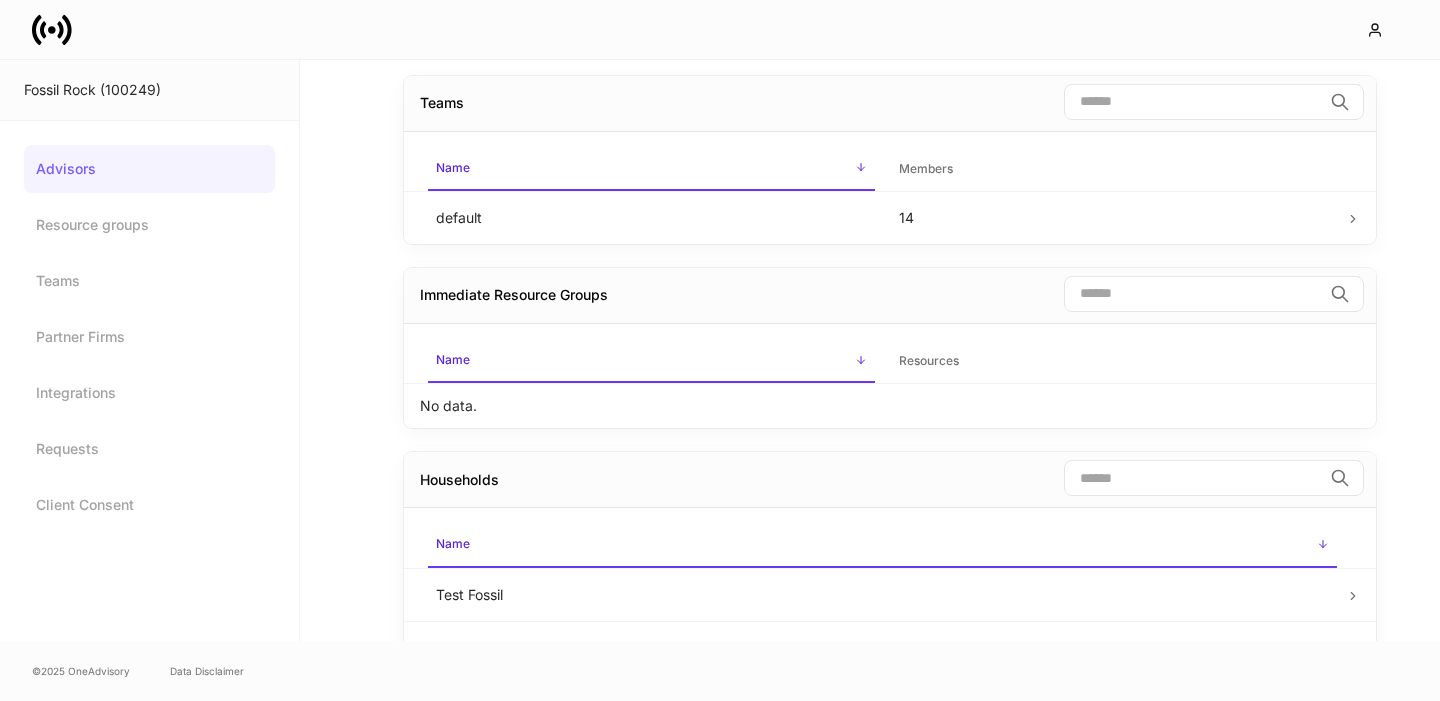 scroll, scrollTop: 0, scrollLeft: 0, axis: both 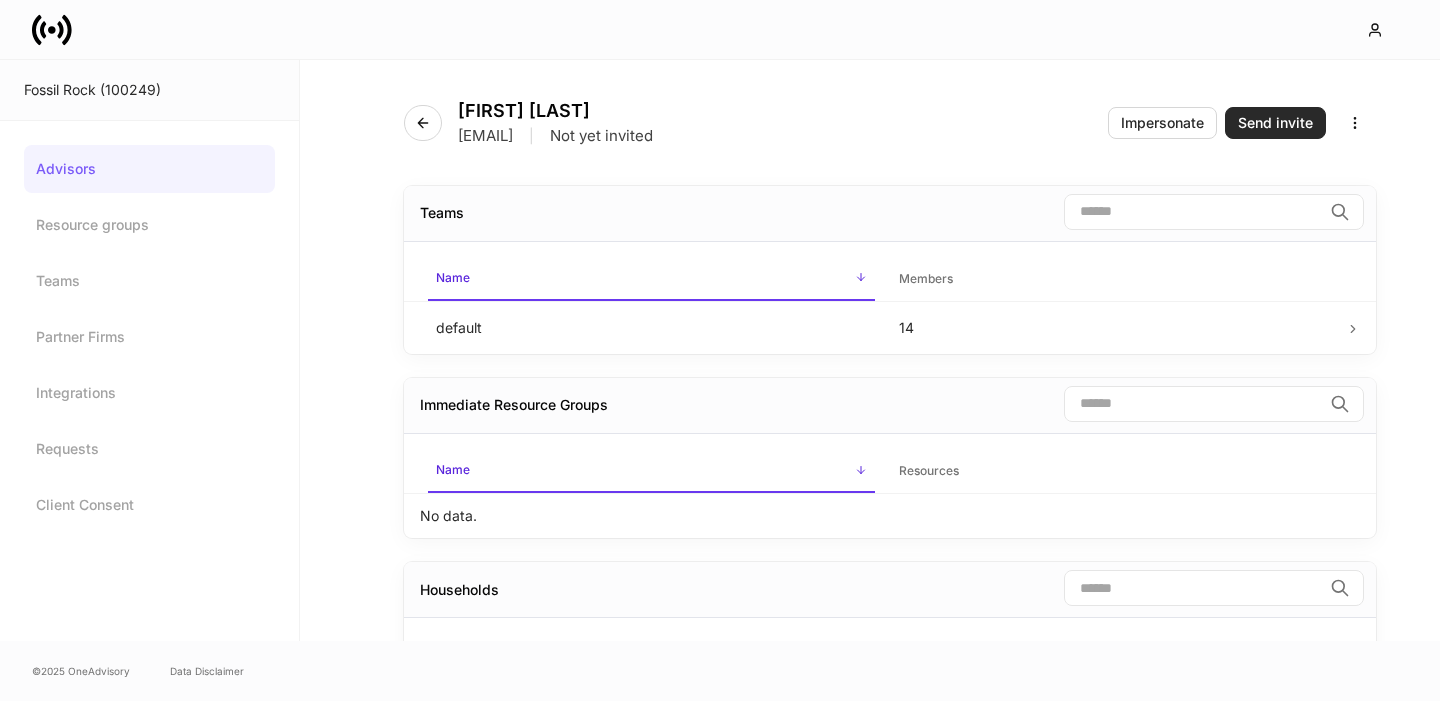 click on "Send invite" at bounding box center [1275, 123] 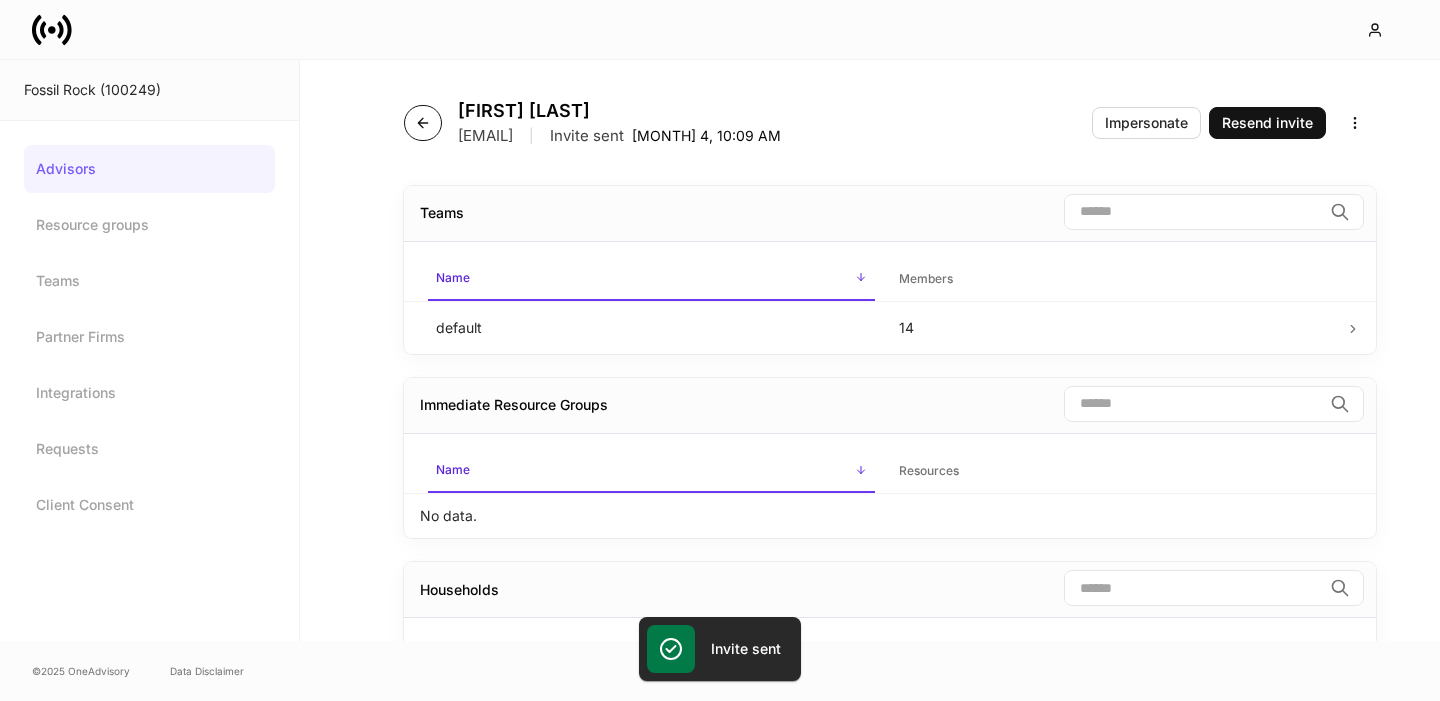 click 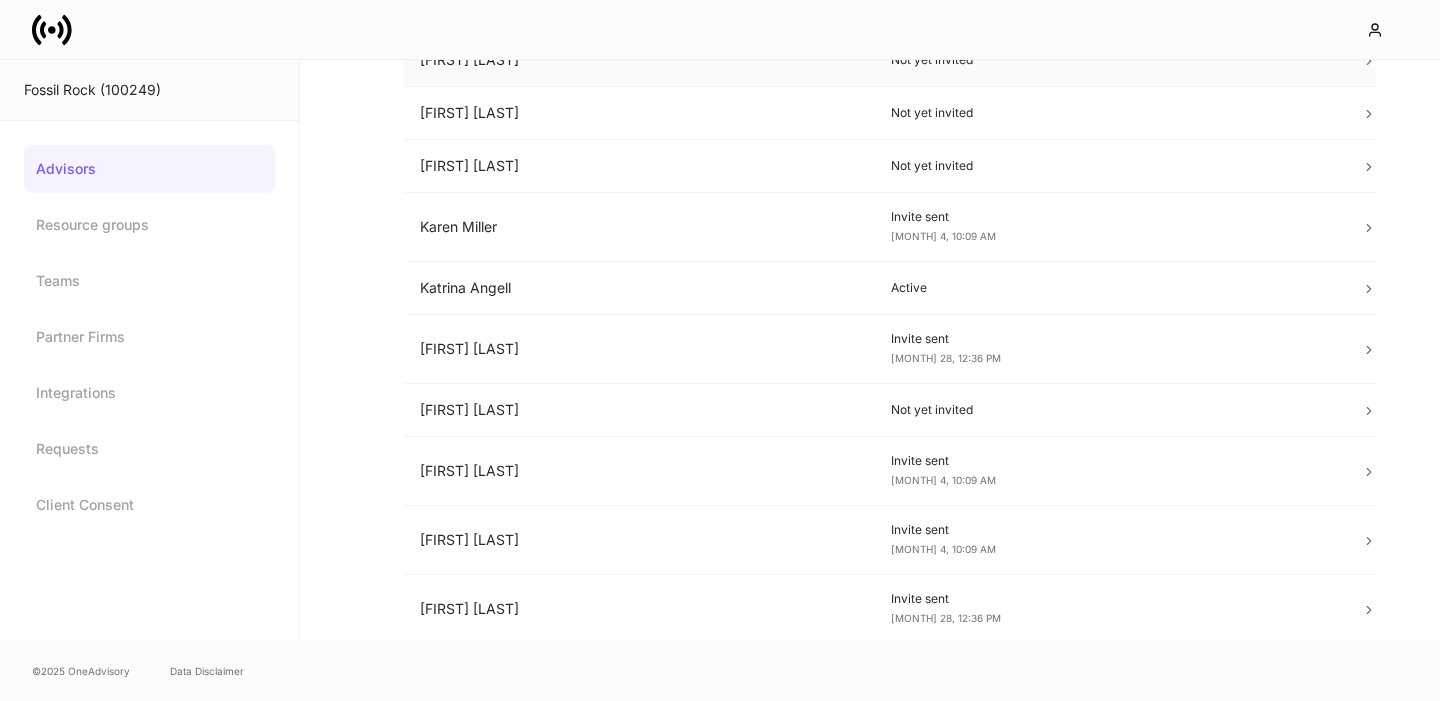 scroll, scrollTop: 351, scrollLeft: 0, axis: vertical 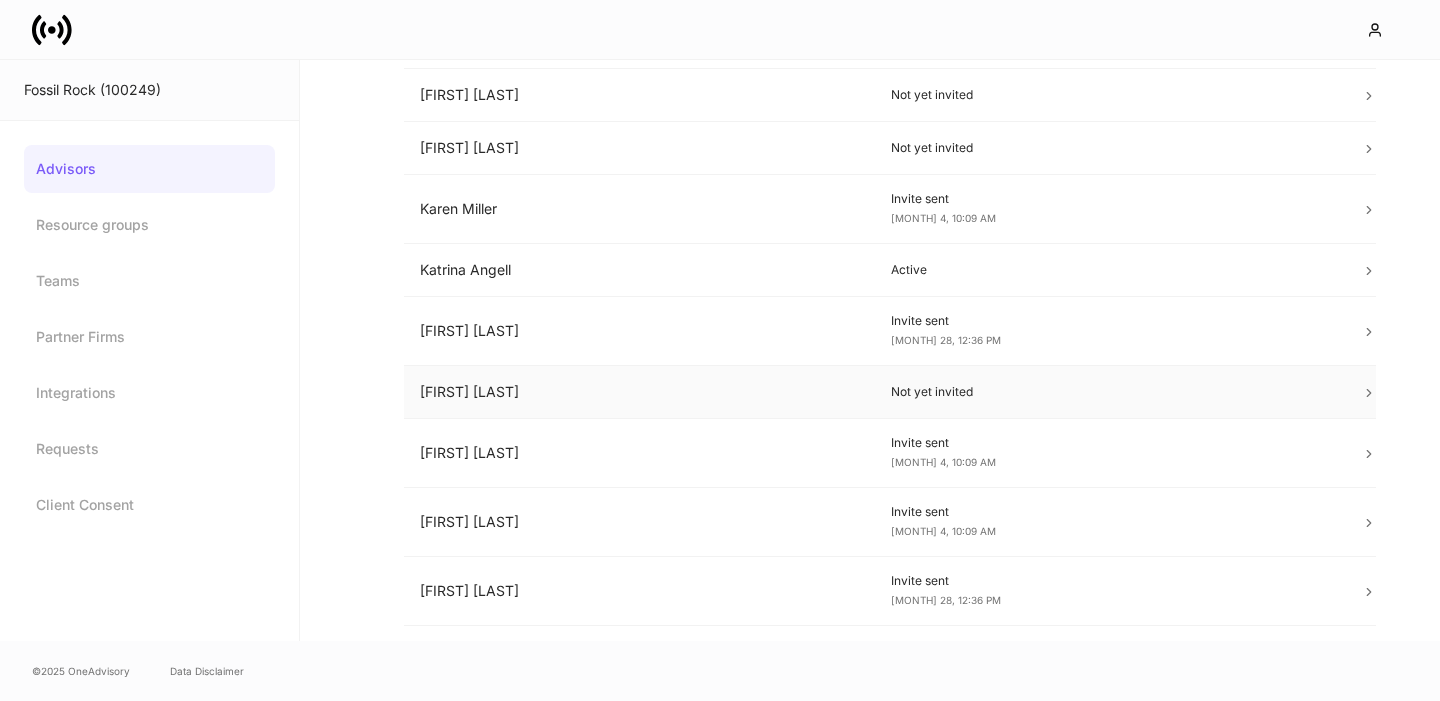 click on "[FIRST] [LAST]" at bounding box center [639, 392] 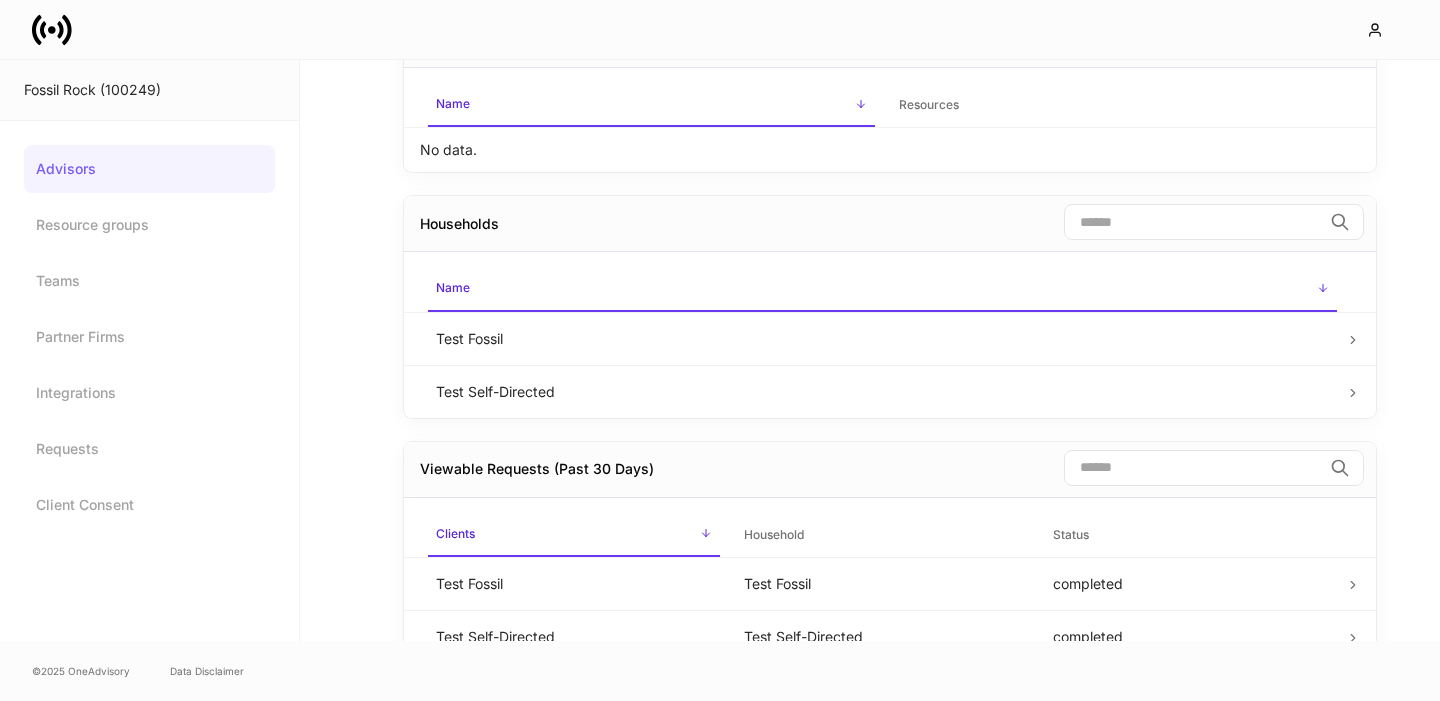 scroll, scrollTop: 0, scrollLeft: 0, axis: both 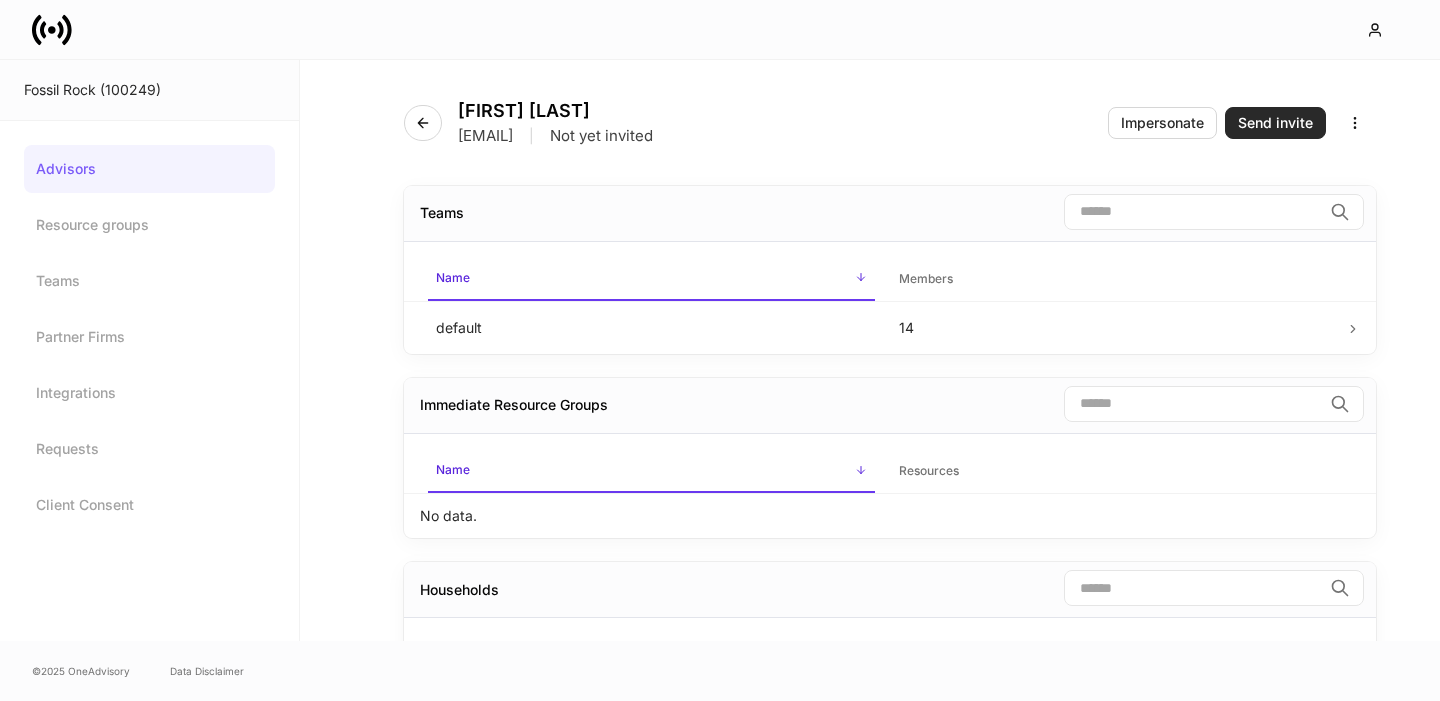 click on "Send invite" at bounding box center [1275, 123] 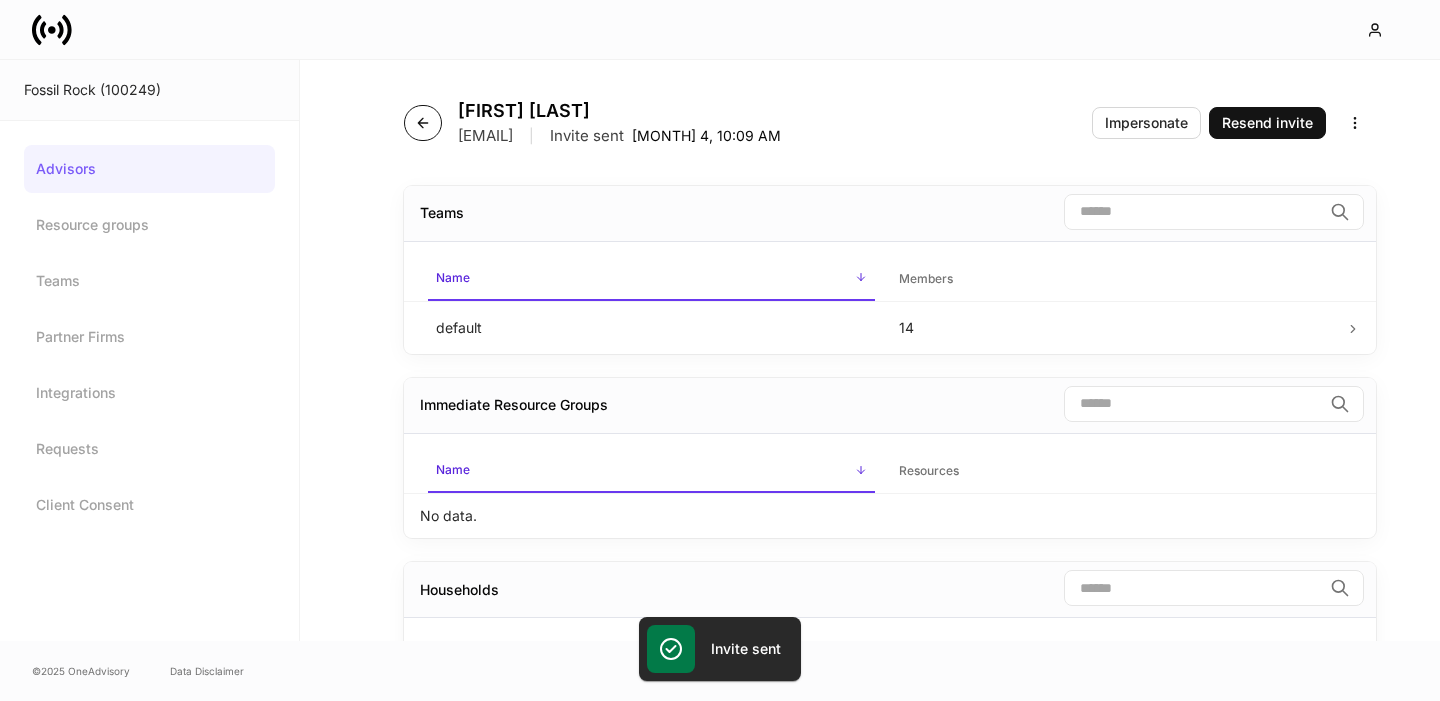 click 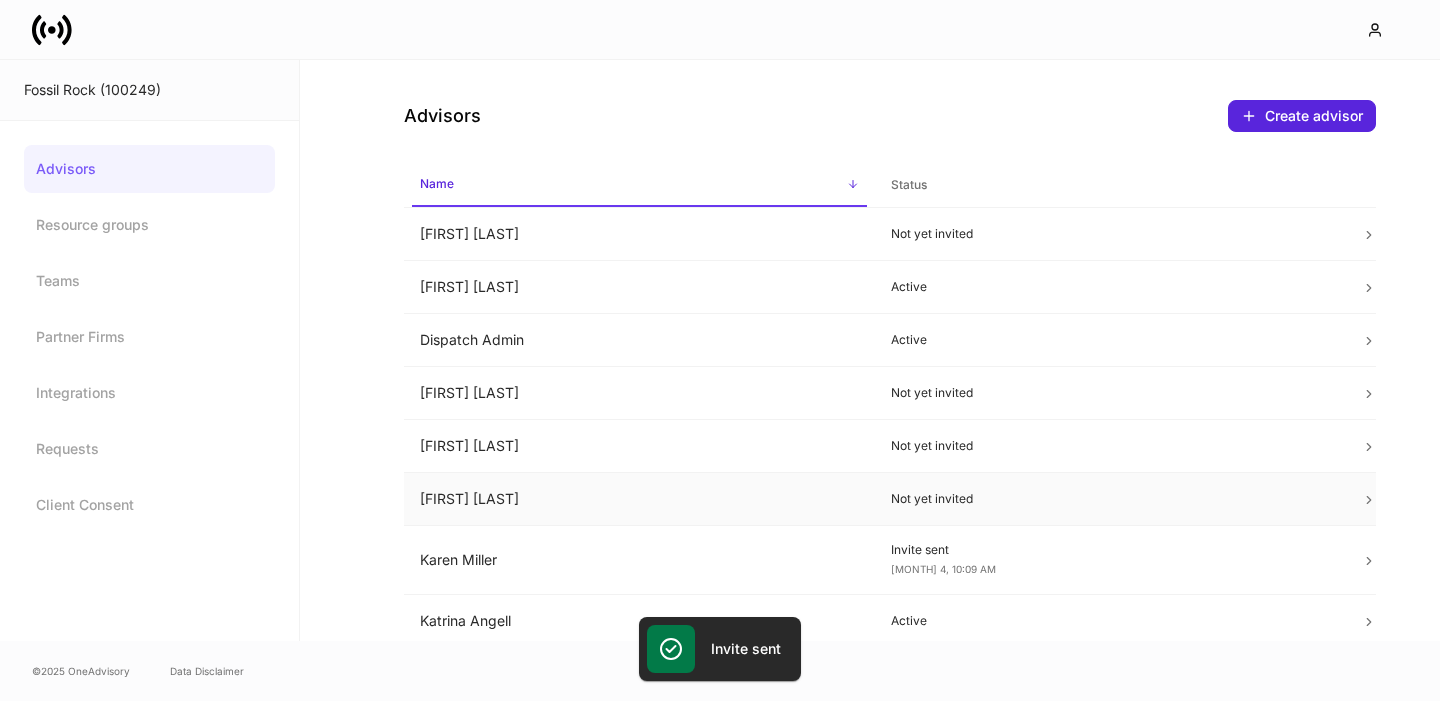click on "[FIRST] [LAST]" at bounding box center [639, 499] 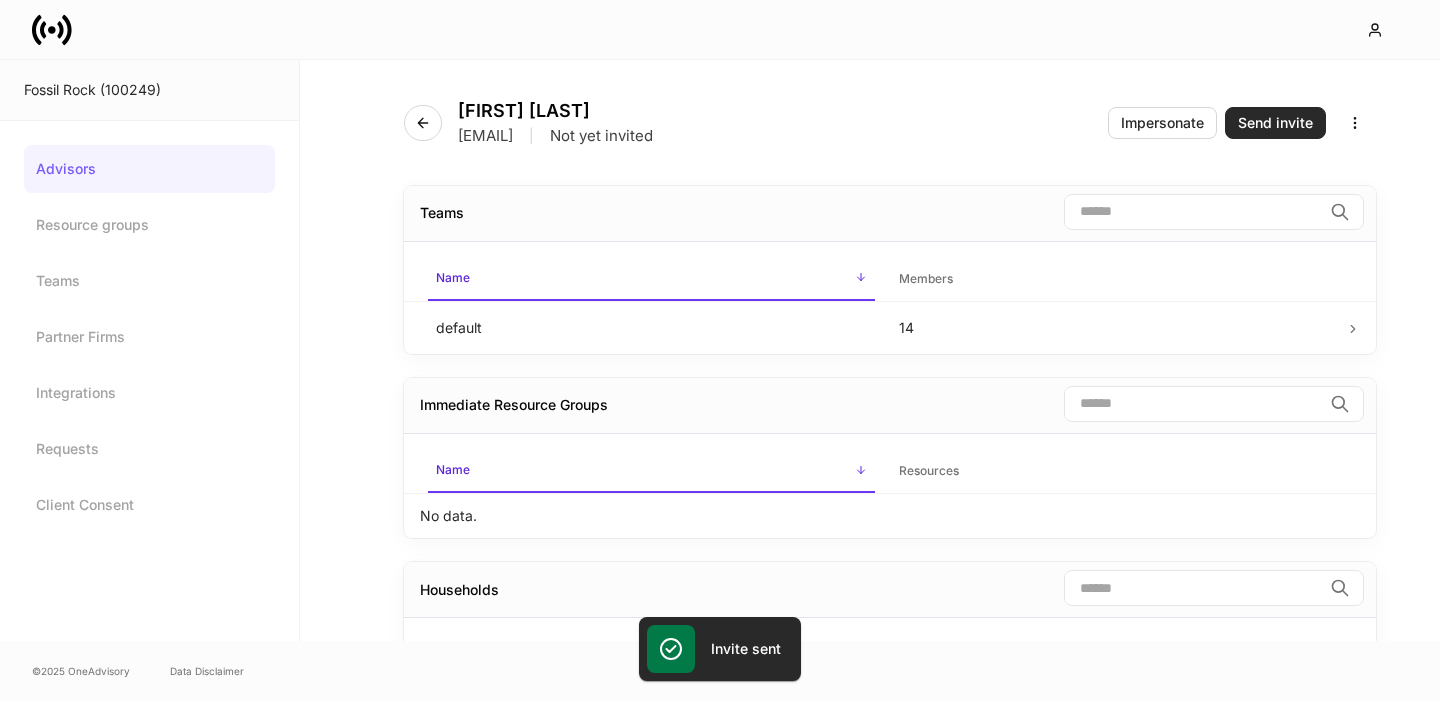 click on "Send invite" at bounding box center [1275, 123] 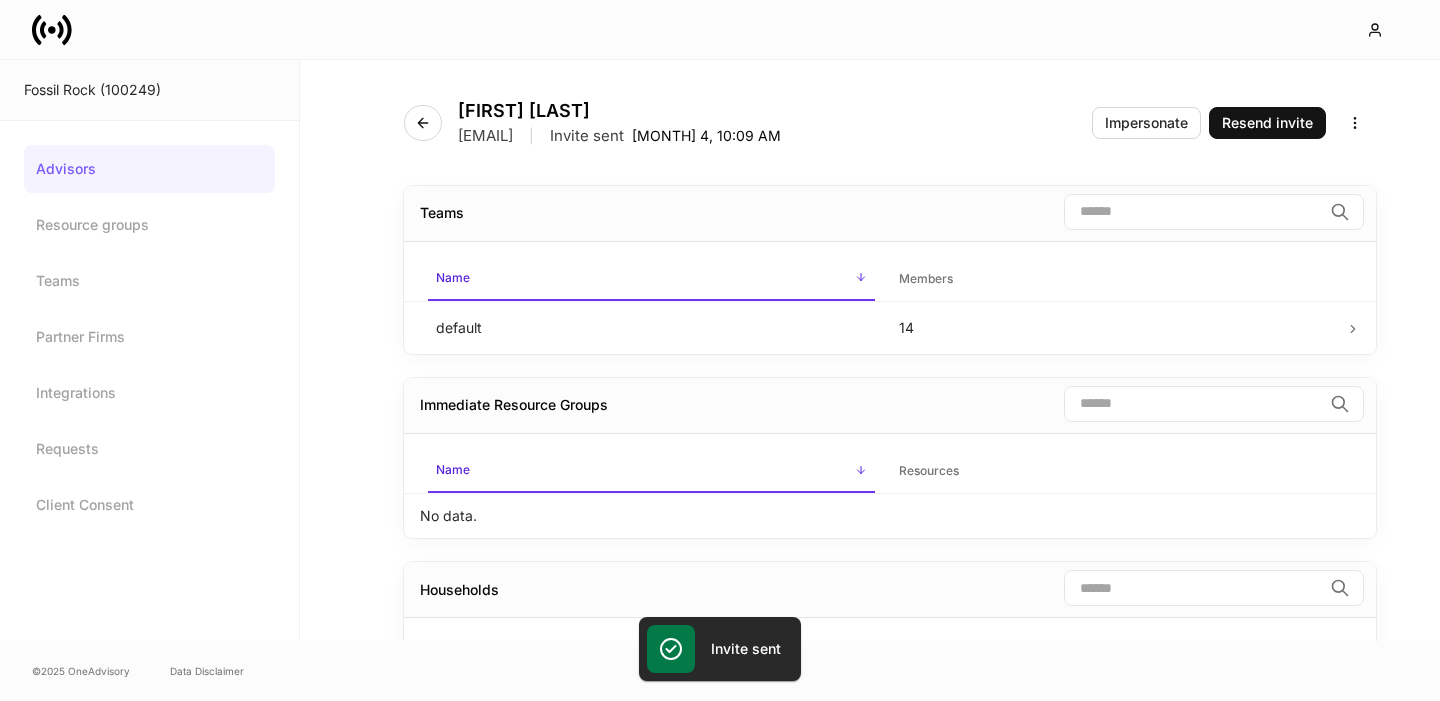 click on "Advisors" at bounding box center [149, 169] 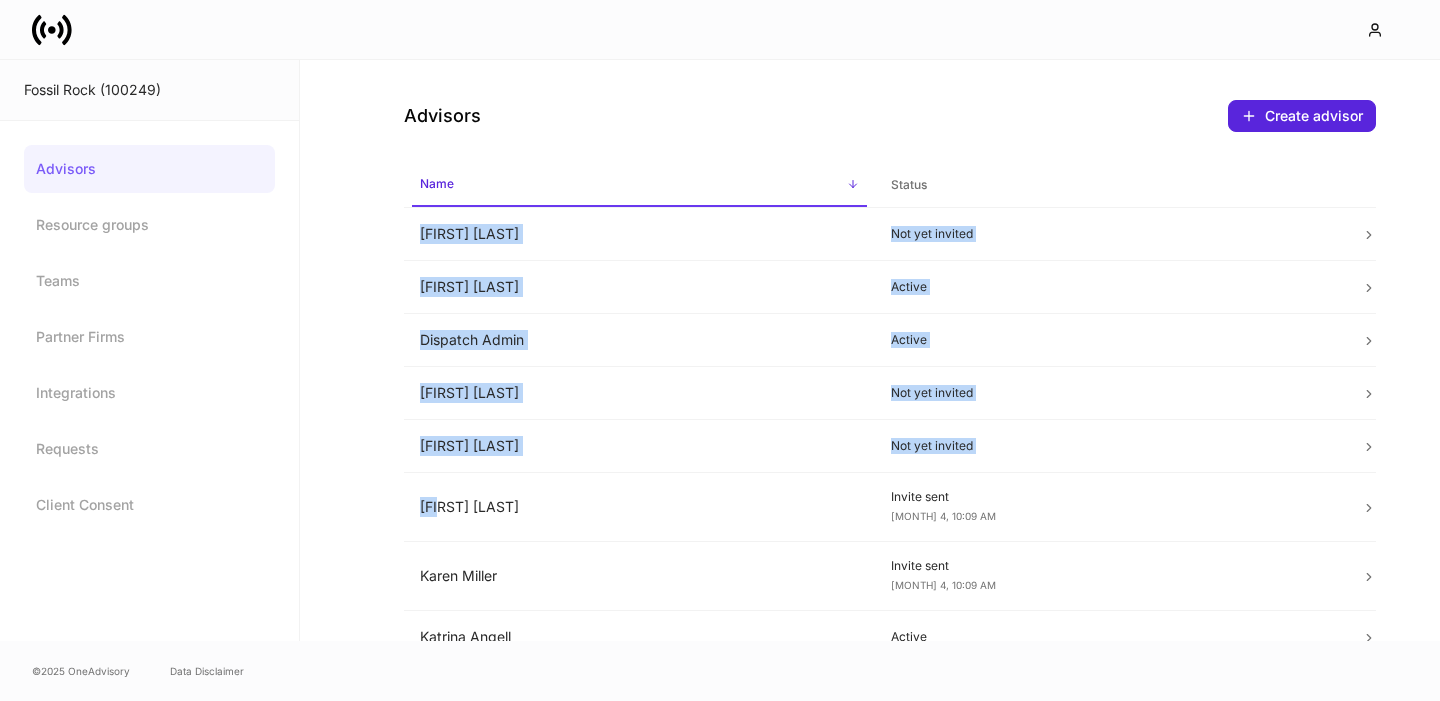 drag, startPoint x: 435, startPoint y: 509, endPoint x: 372, endPoint y: 568, distance: 86.313385 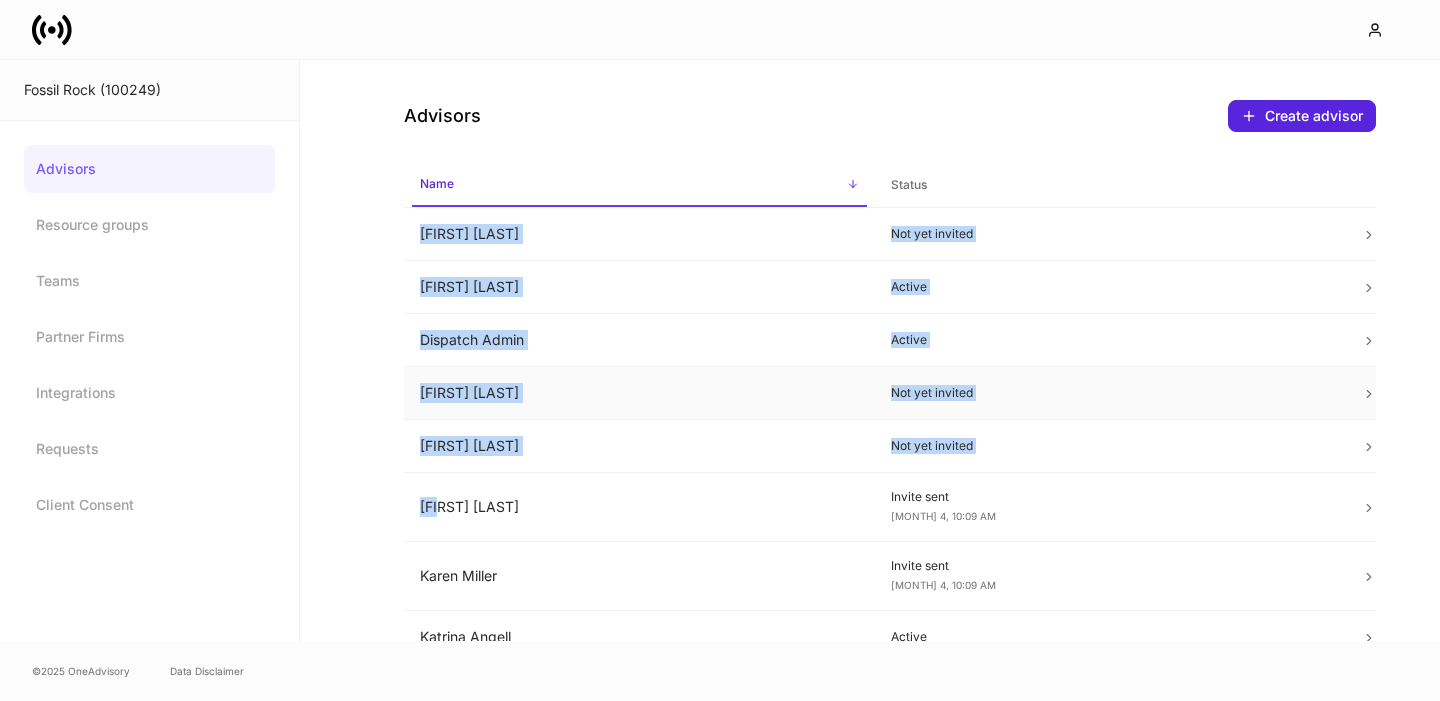 click on "[FIRST] [LAST]" at bounding box center (639, 393) 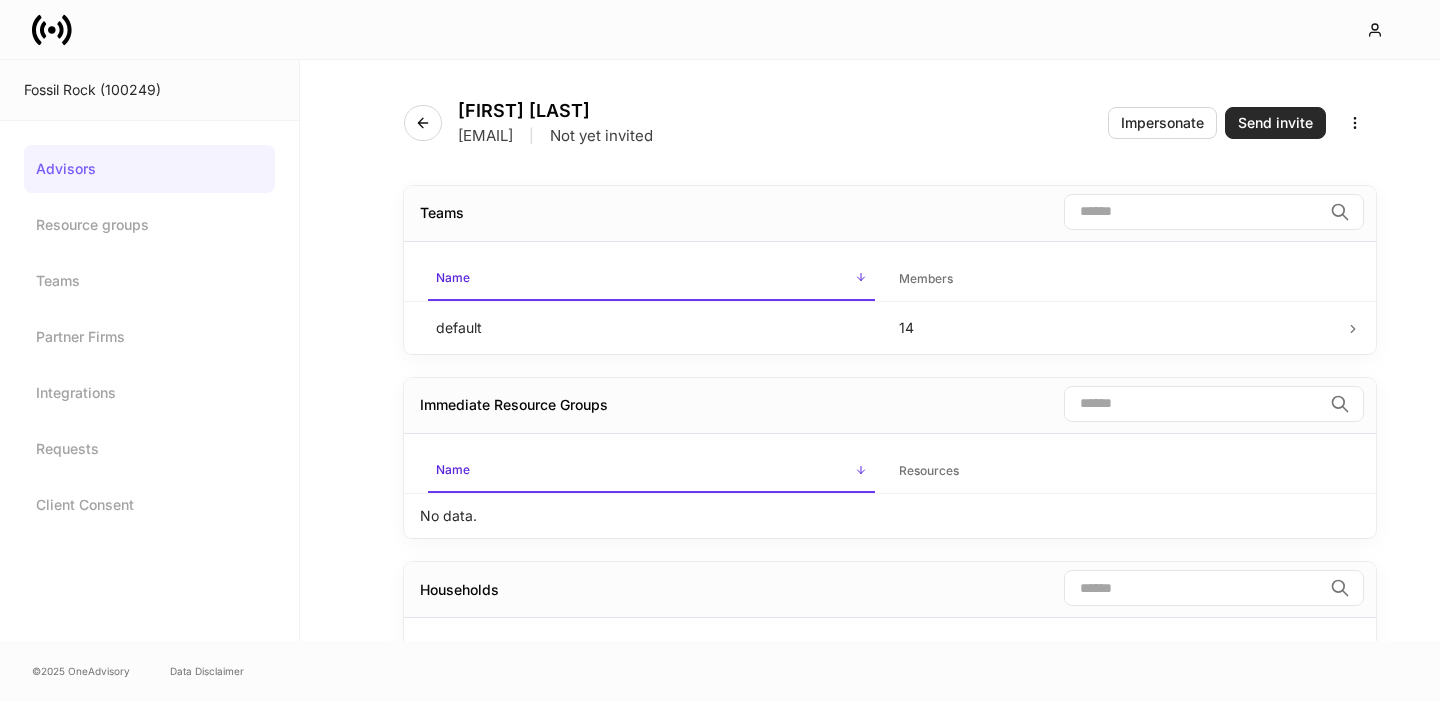 click on "Send invite" at bounding box center (1275, 123) 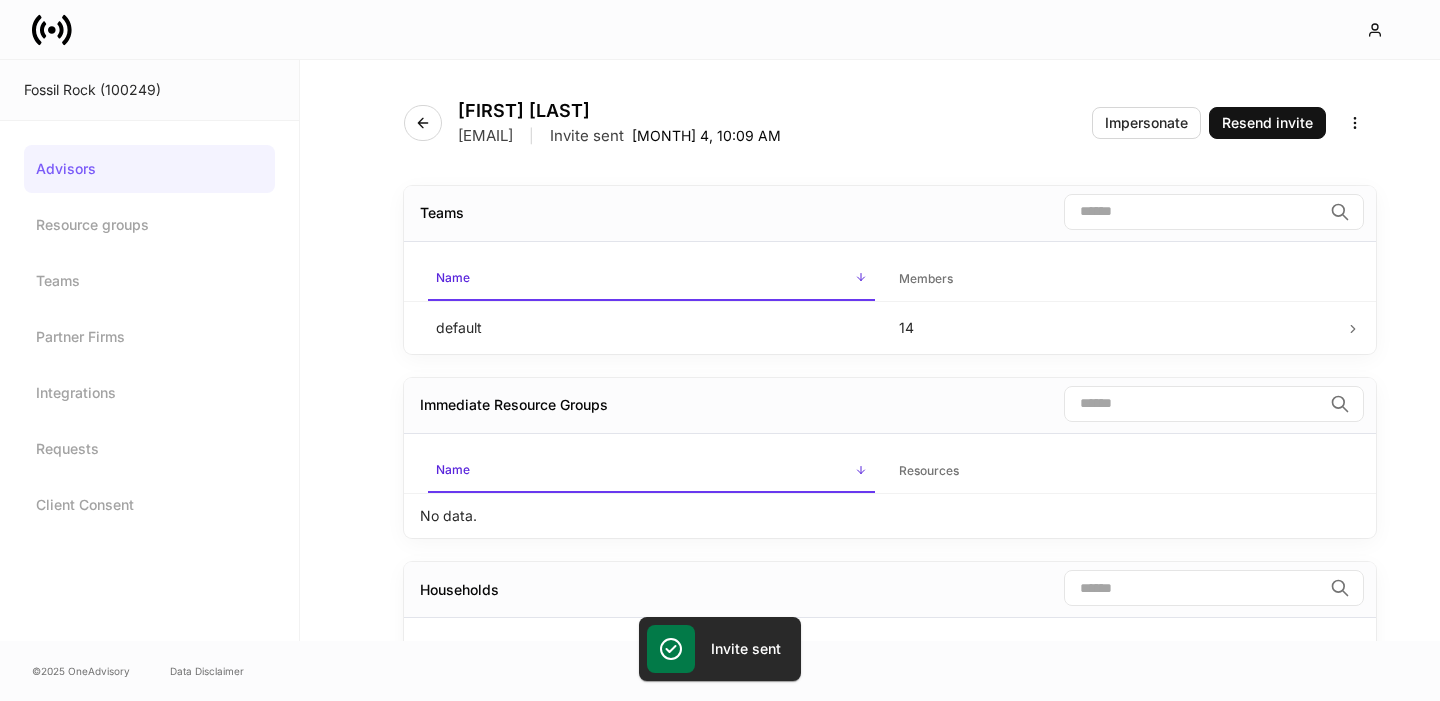 click on "Advisors" at bounding box center (149, 169) 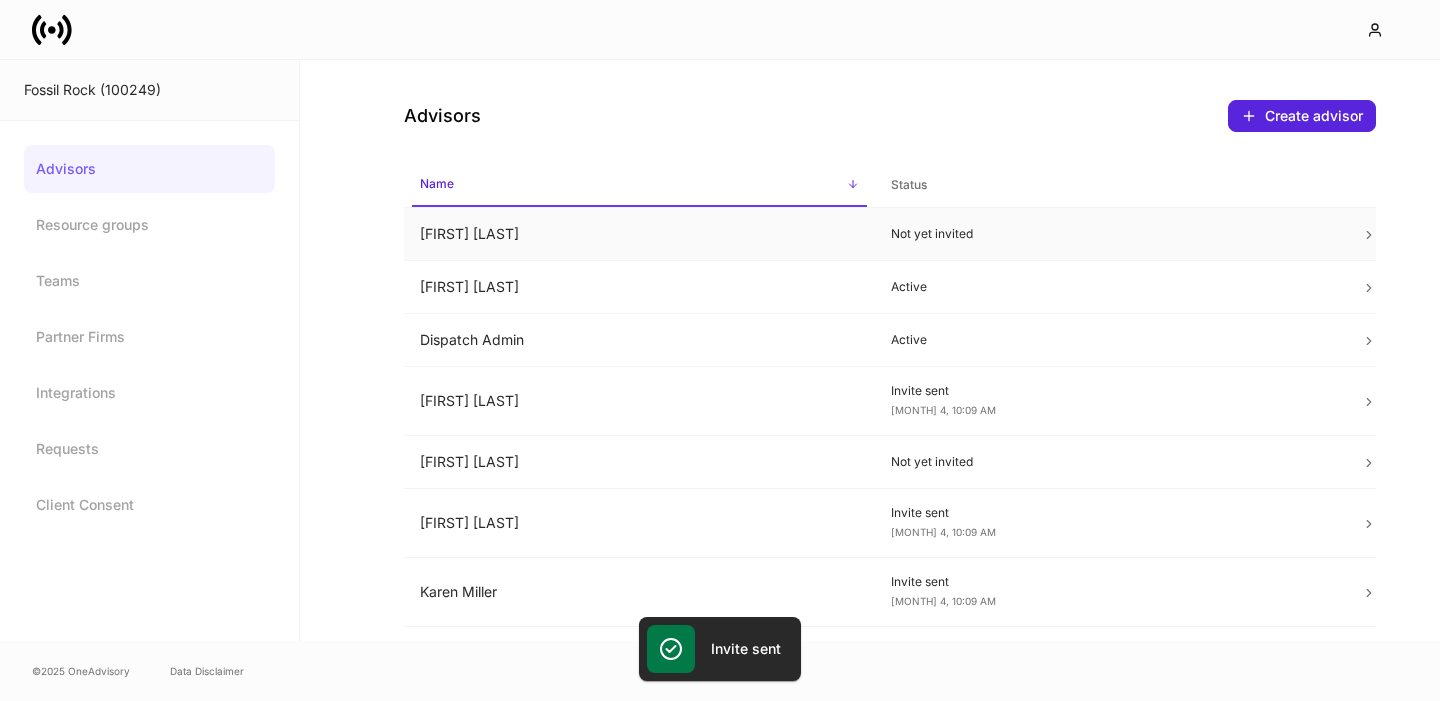 click on "[FIRST] [LAST]" at bounding box center [639, 234] 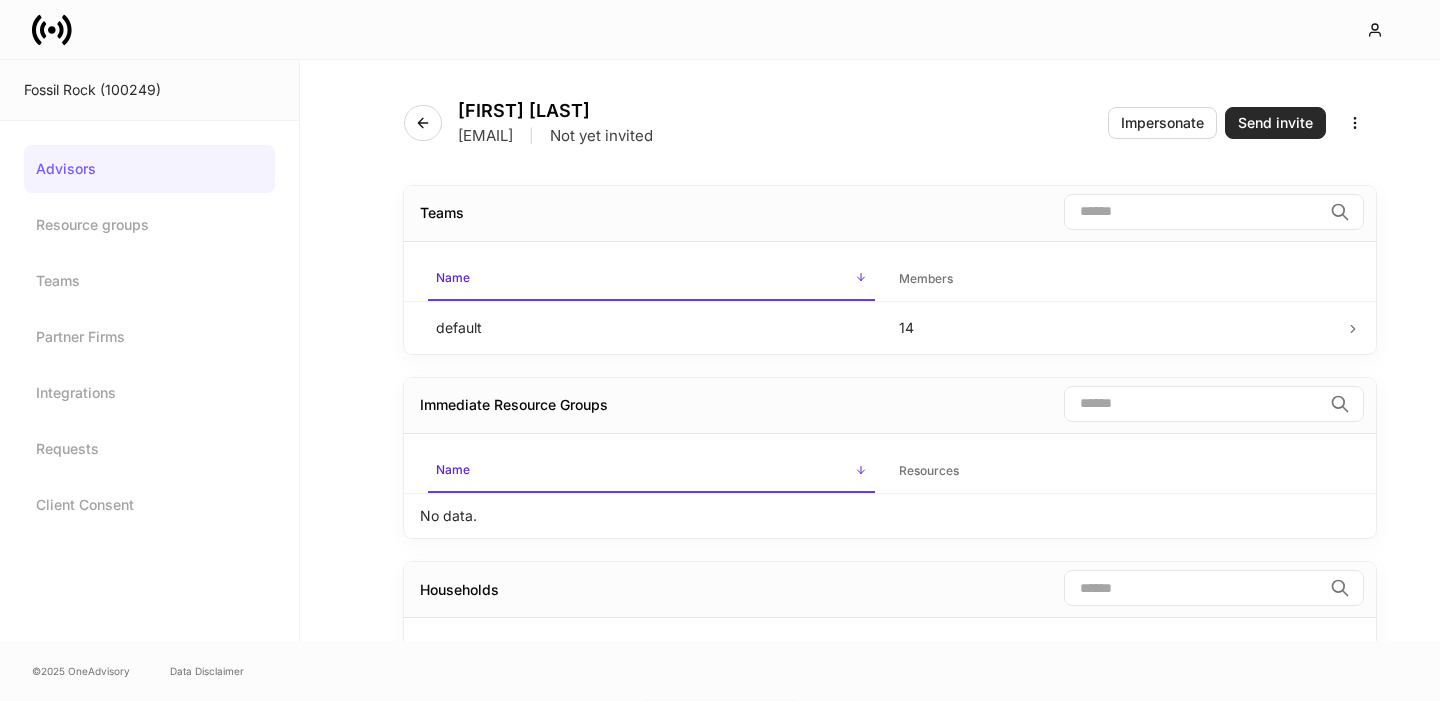 click on "Send invite" at bounding box center [1275, 123] 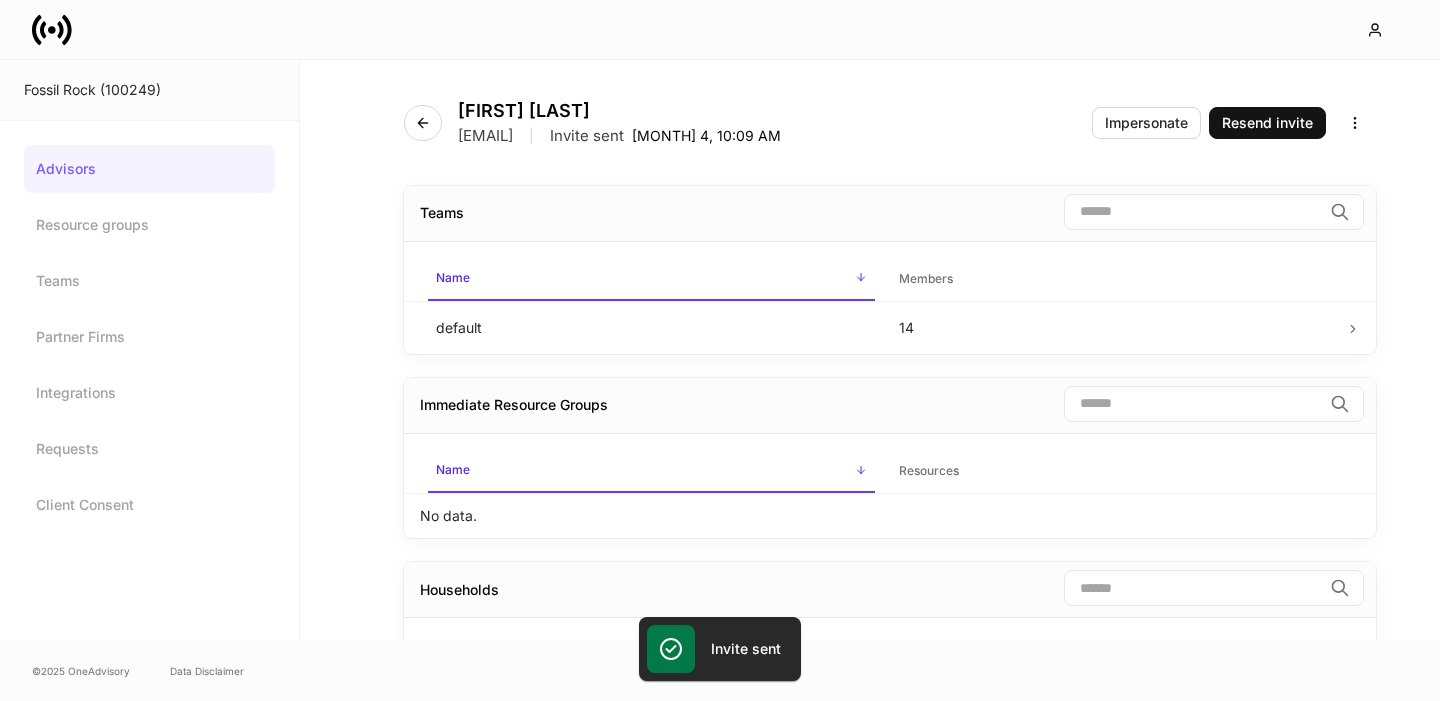 click on "Advisors" at bounding box center [149, 169] 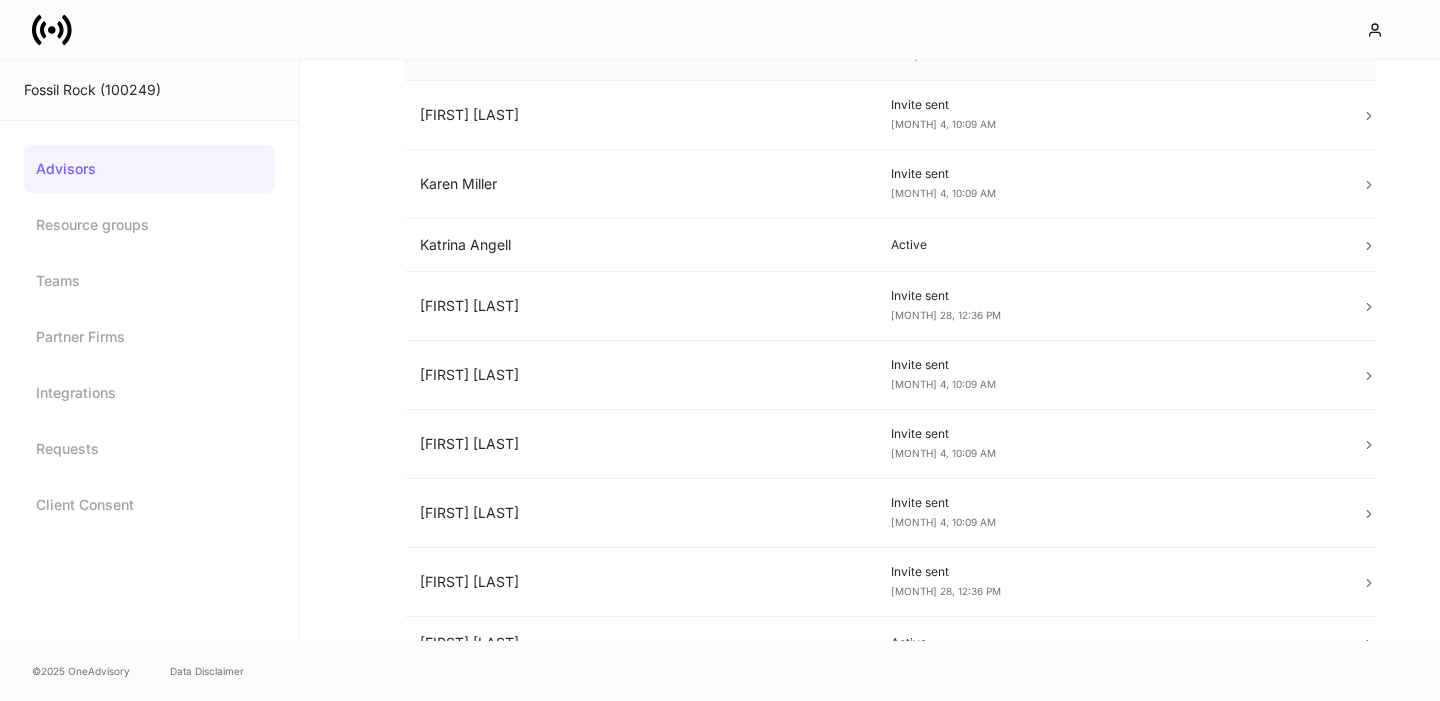 scroll, scrollTop: 452, scrollLeft: 0, axis: vertical 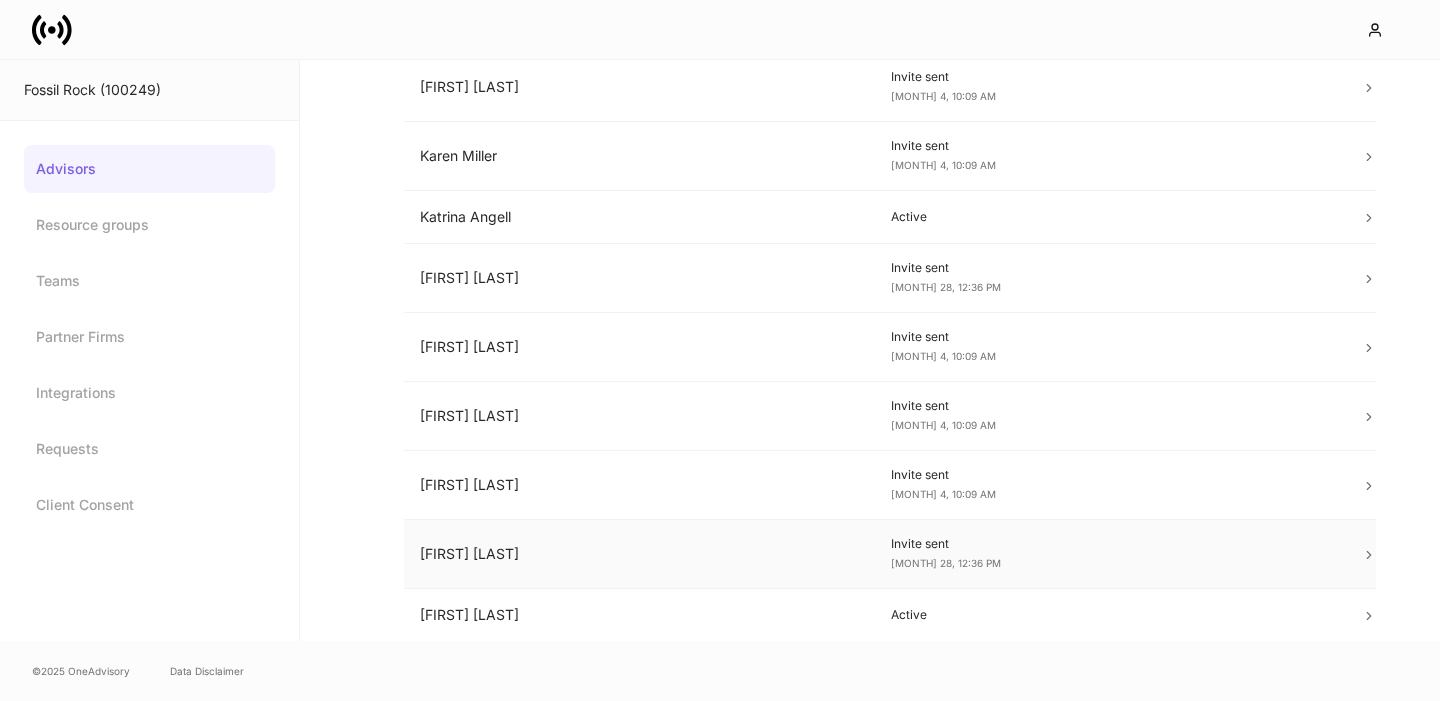 click on "[FIRST] [LAST]" at bounding box center (639, 554) 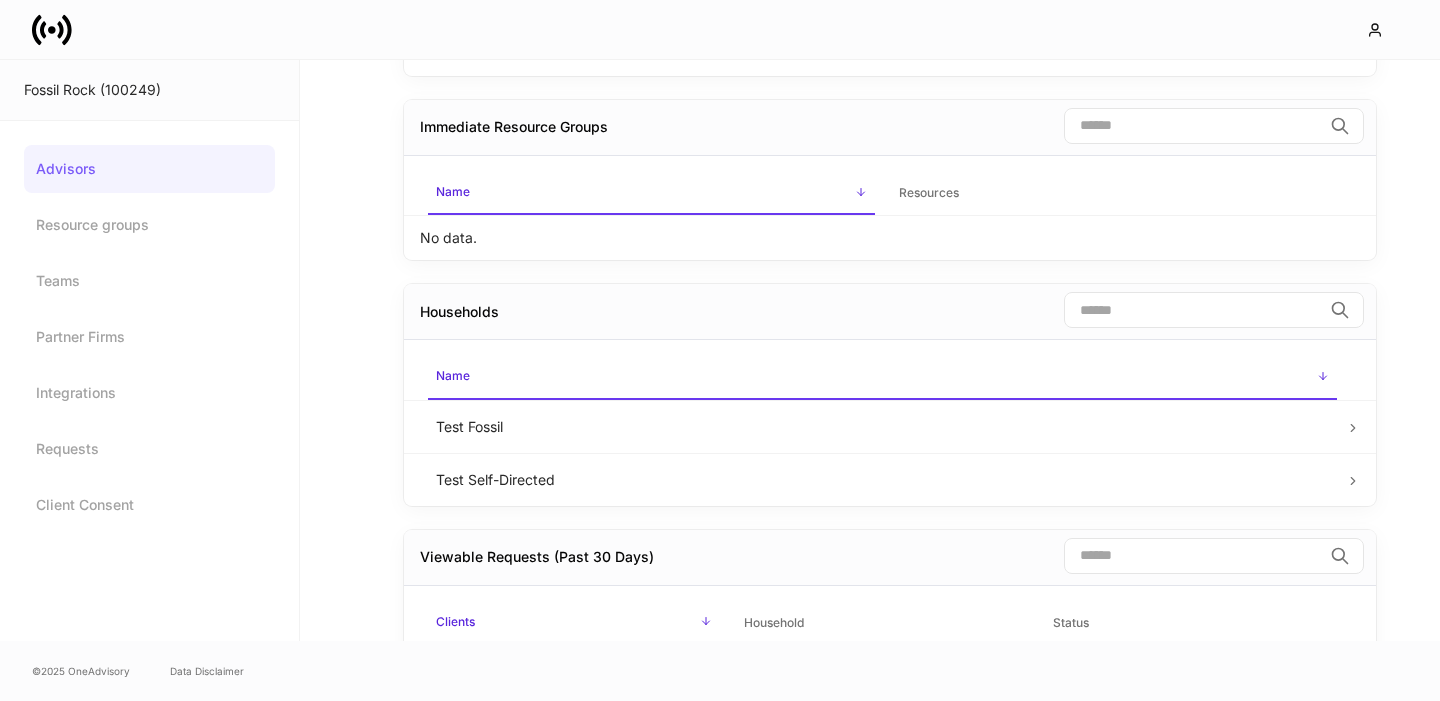 click on "Advisors" at bounding box center (149, 169) 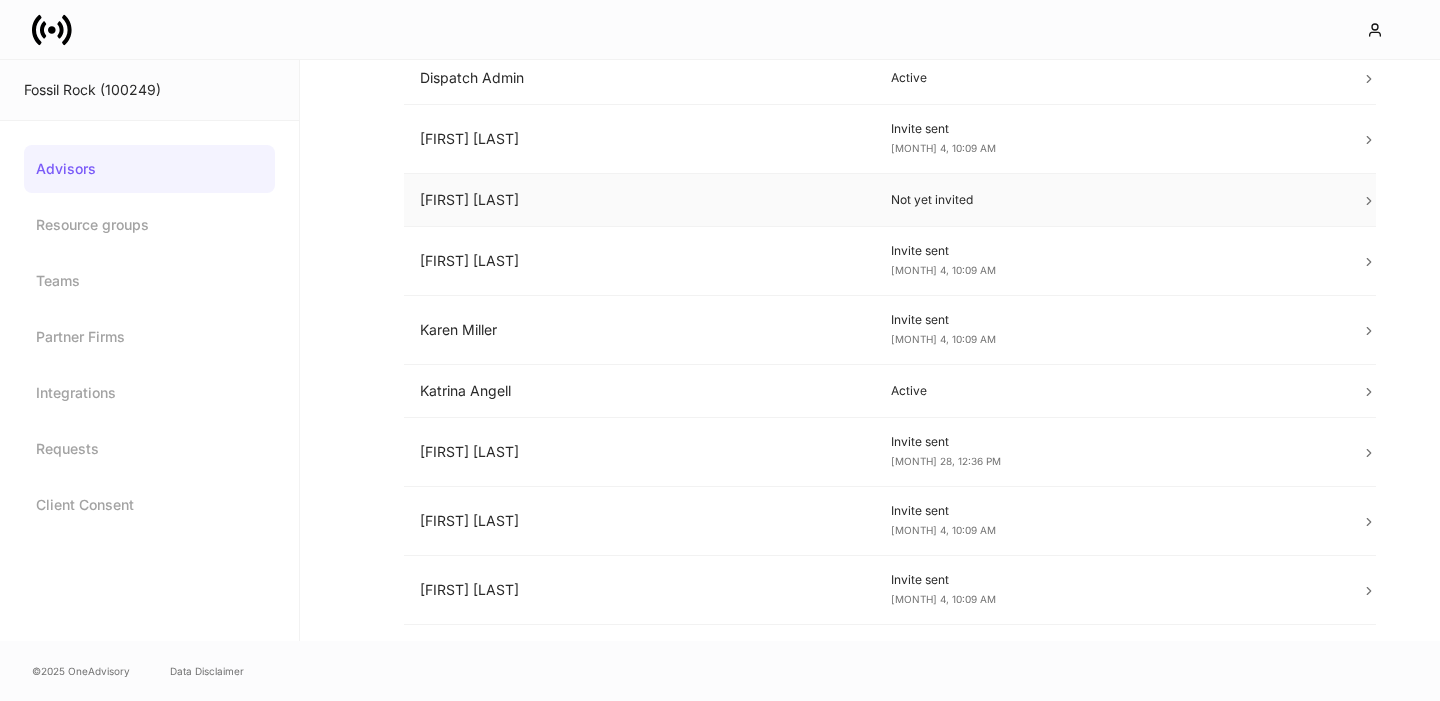 click on "[FIRST] [LAST]" at bounding box center [639, 200] 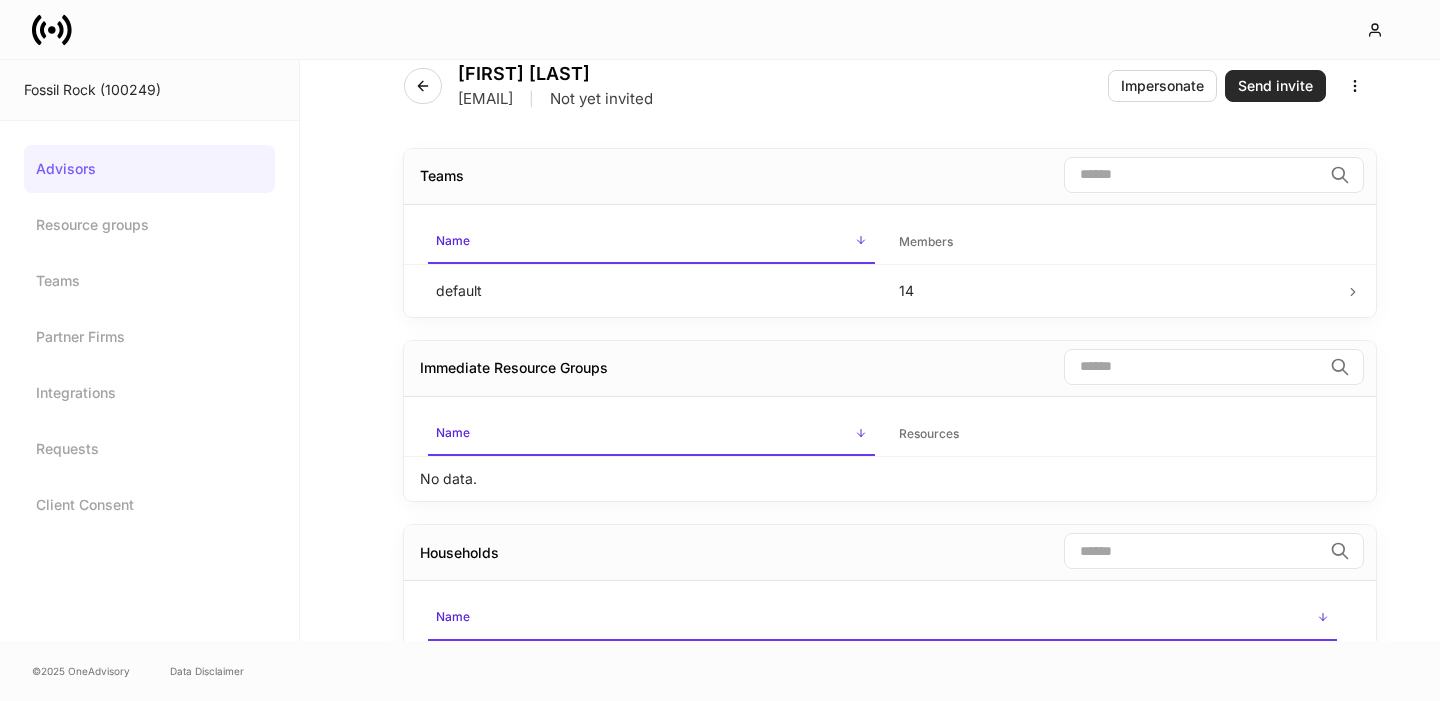 scroll, scrollTop: 32, scrollLeft: 0, axis: vertical 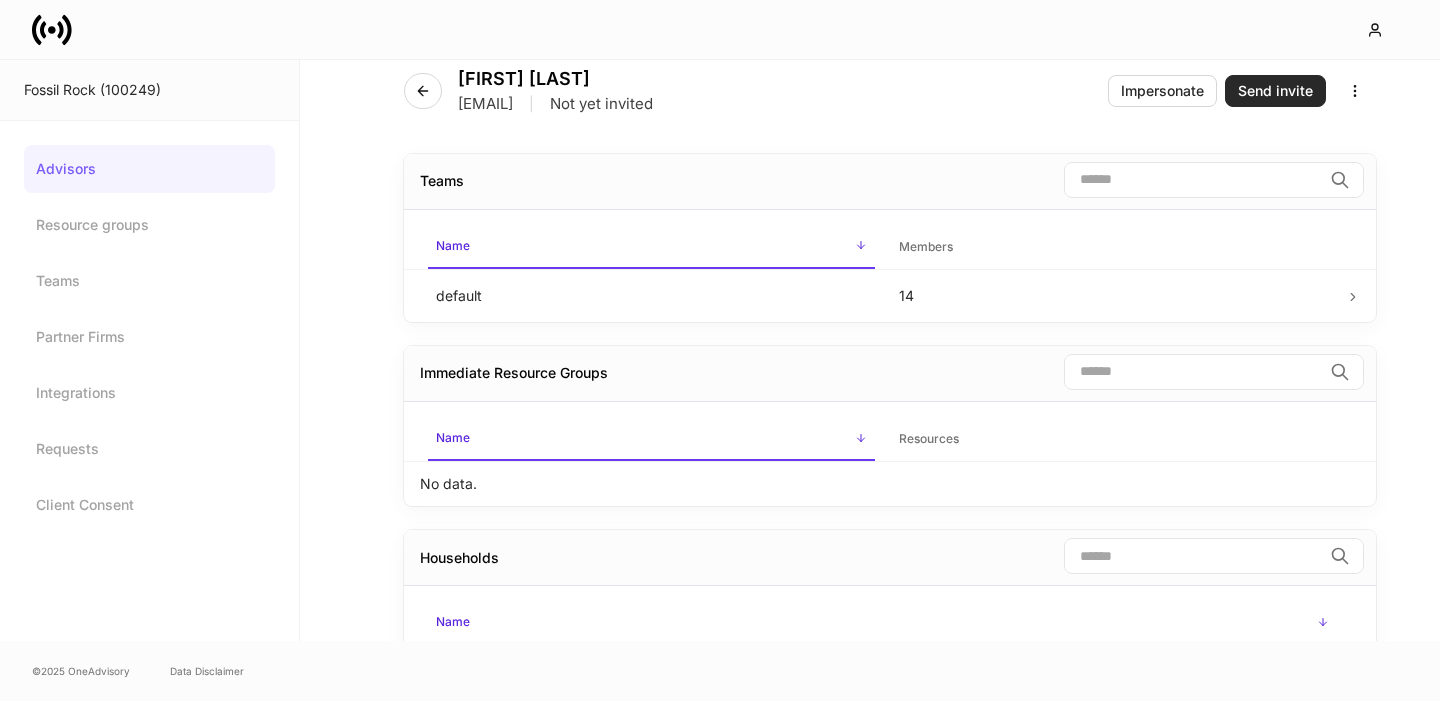 click on "Send invite" at bounding box center (1275, 91) 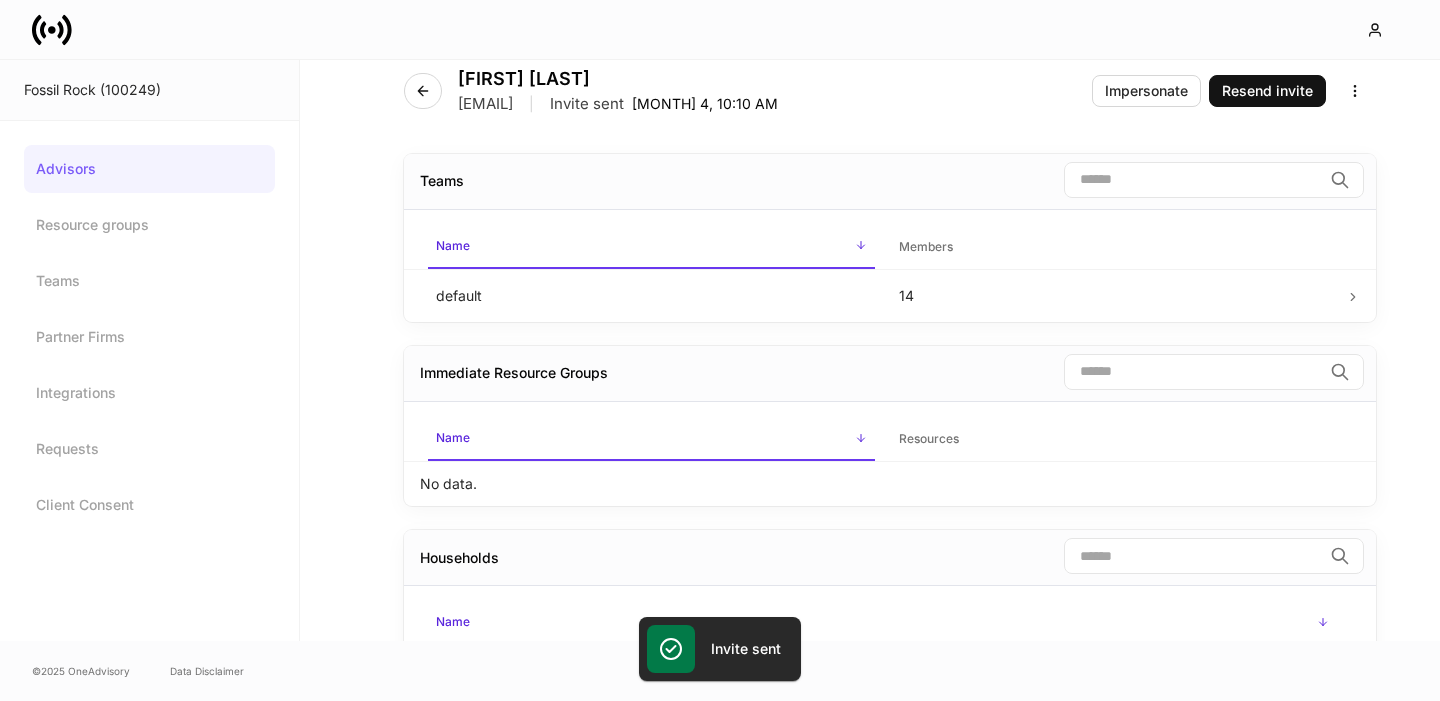 click on "Advisors" at bounding box center (149, 169) 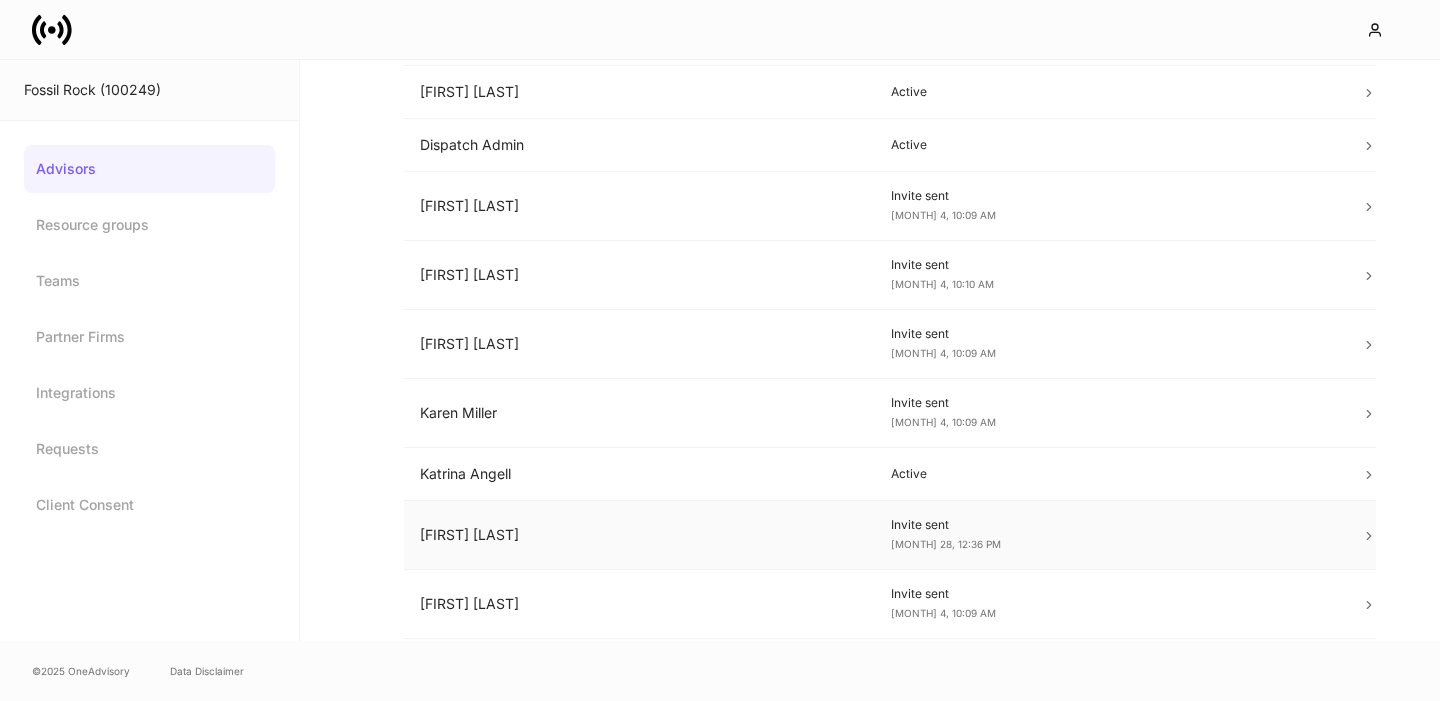 scroll, scrollTop: 0, scrollLeft: 0, axis: both 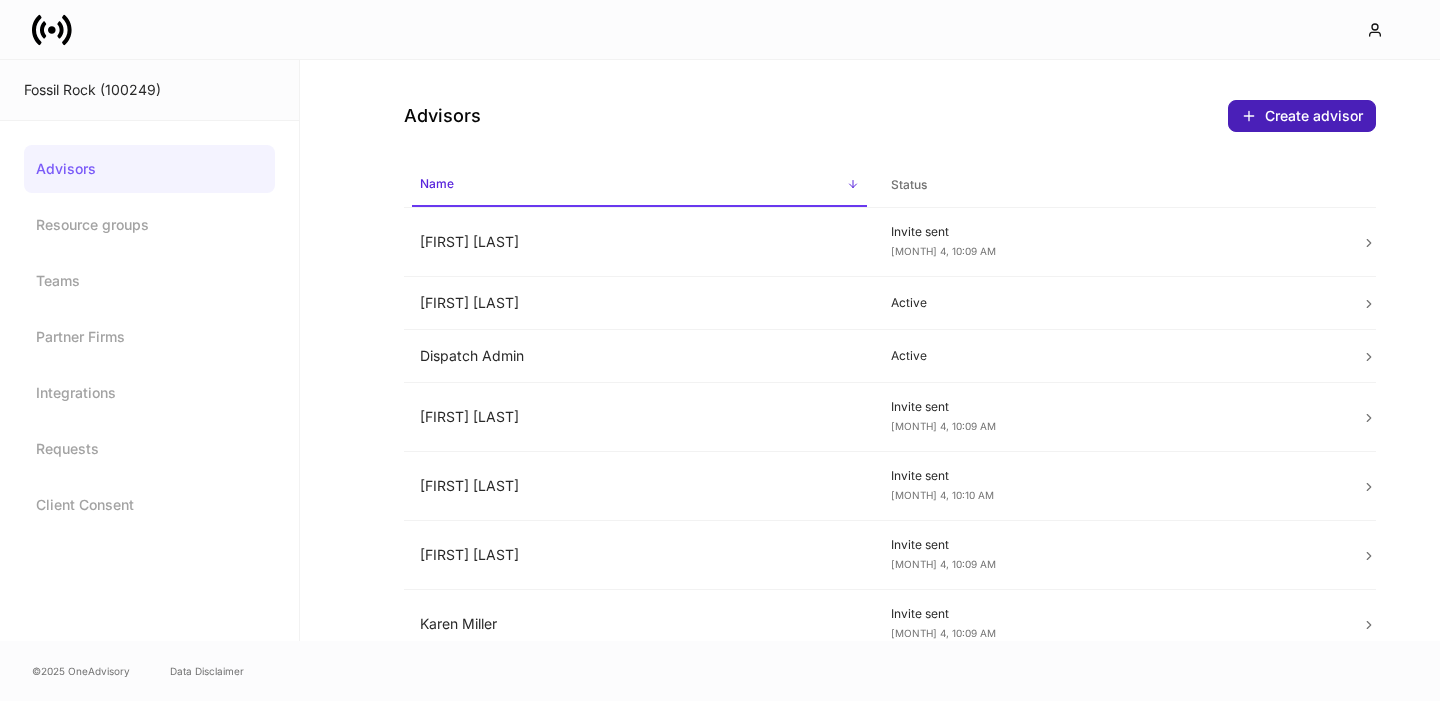 click on "Create advisor" at bounding box center (1302, 116) 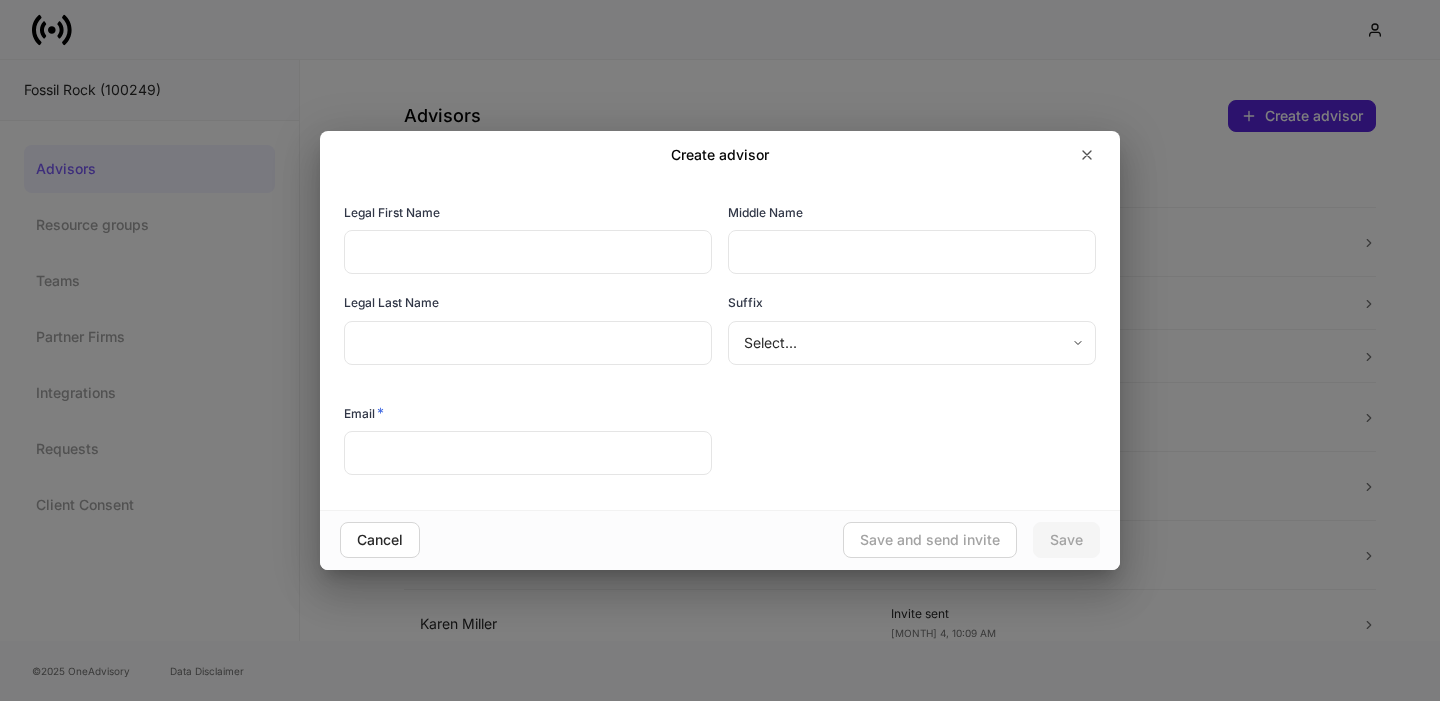 click at bounding box center (528, 453) 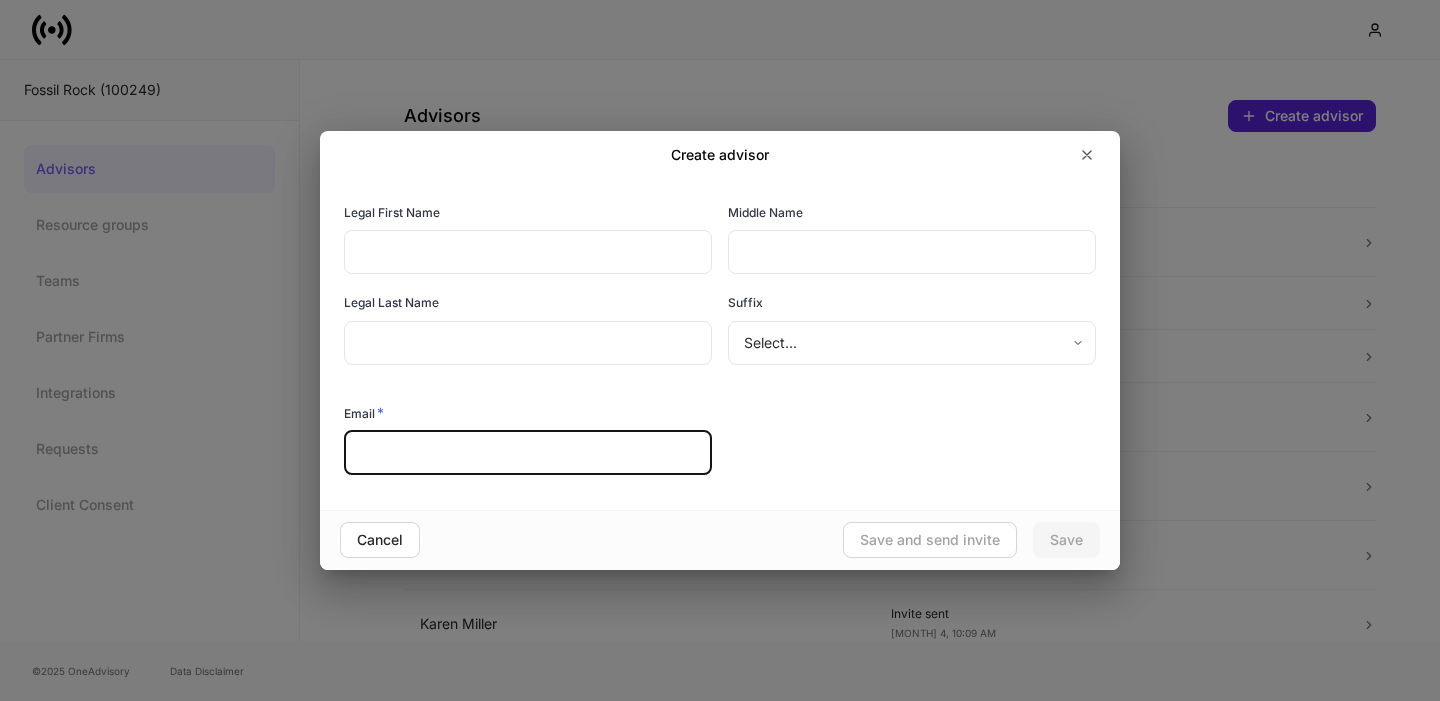 paste on "**********" 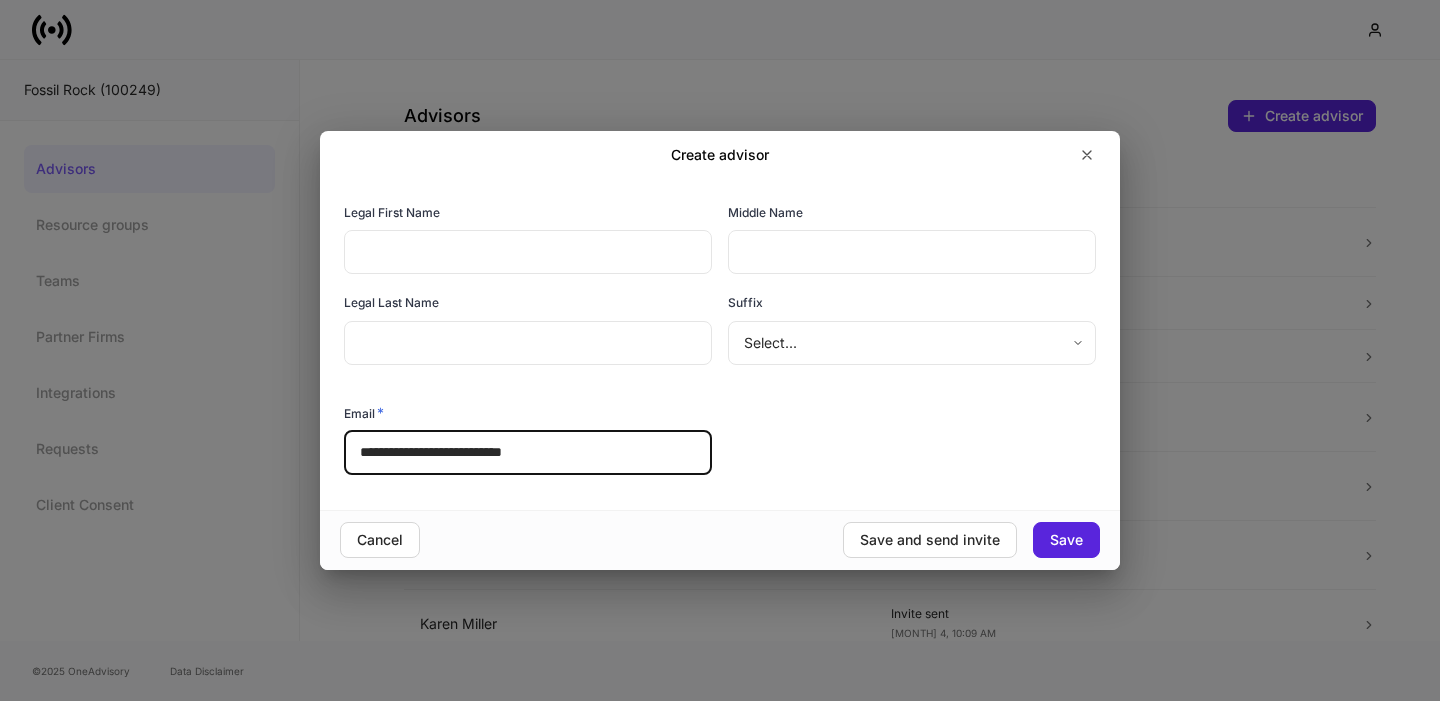 drag, startPoint x: 418, startPoint y: 449, endPoint x: 536, endPoint y: 445, distance: 118.06778 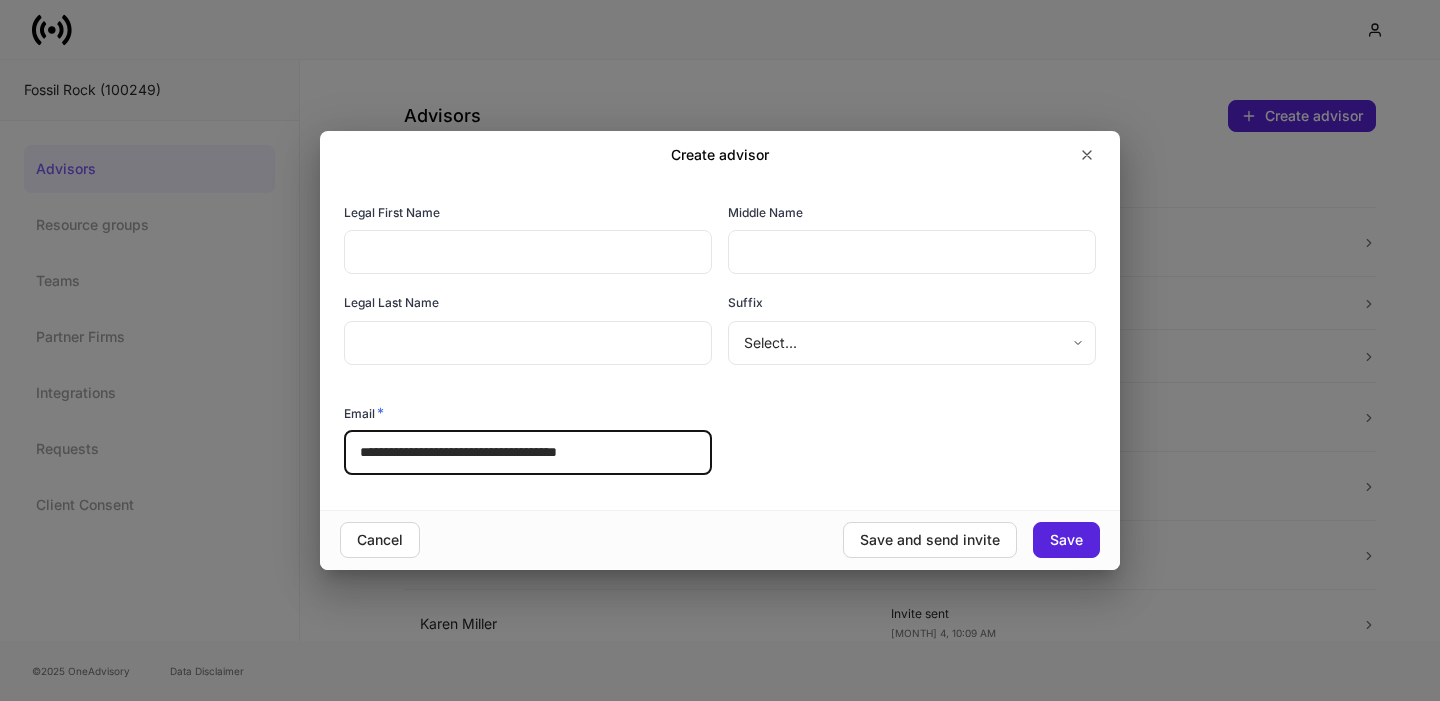 type on "**********" 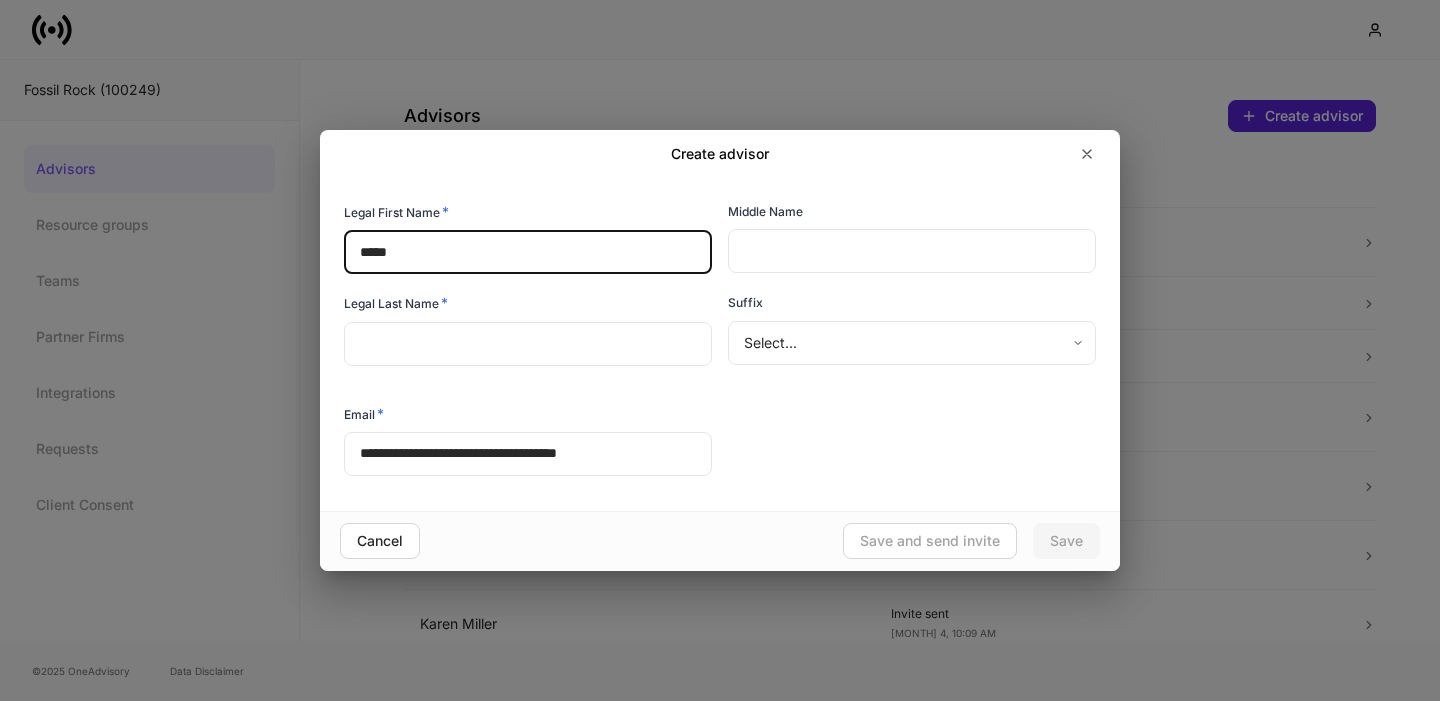 type on "*****" 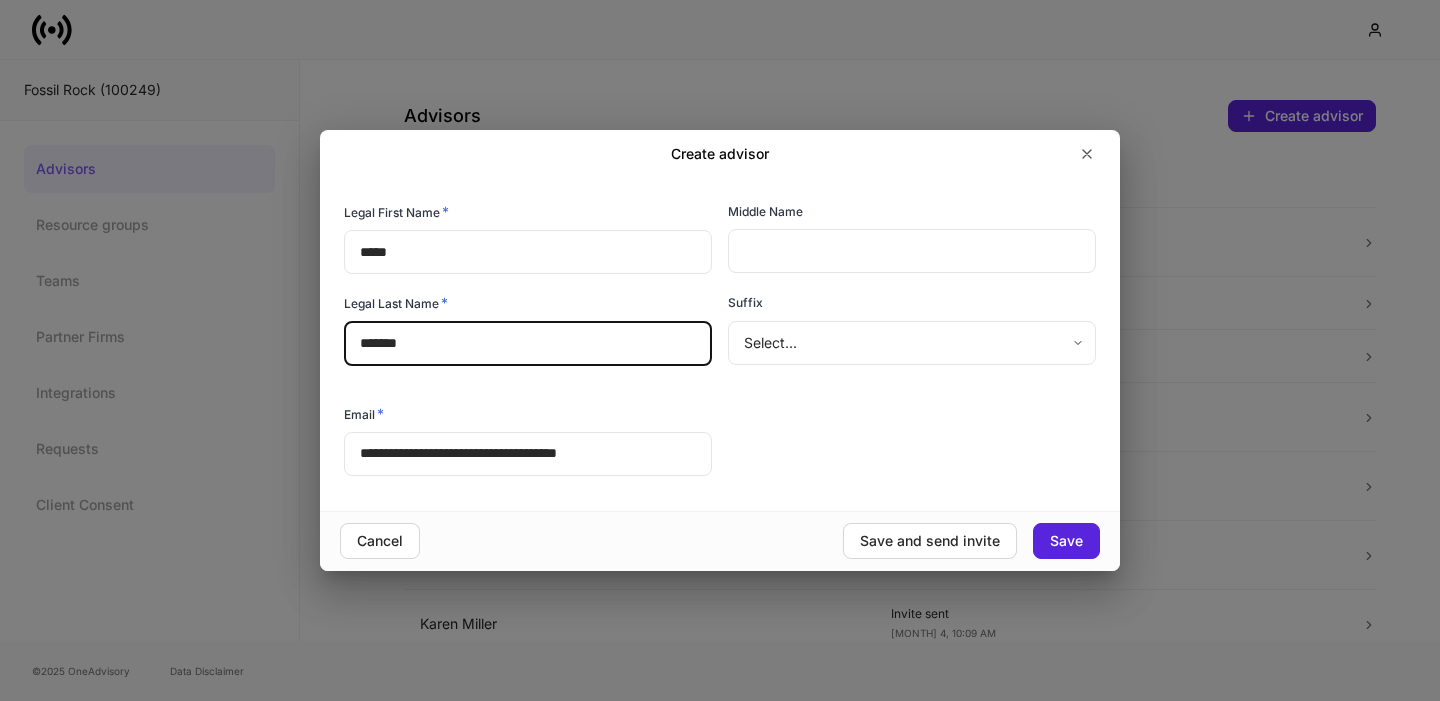 type on "*******" 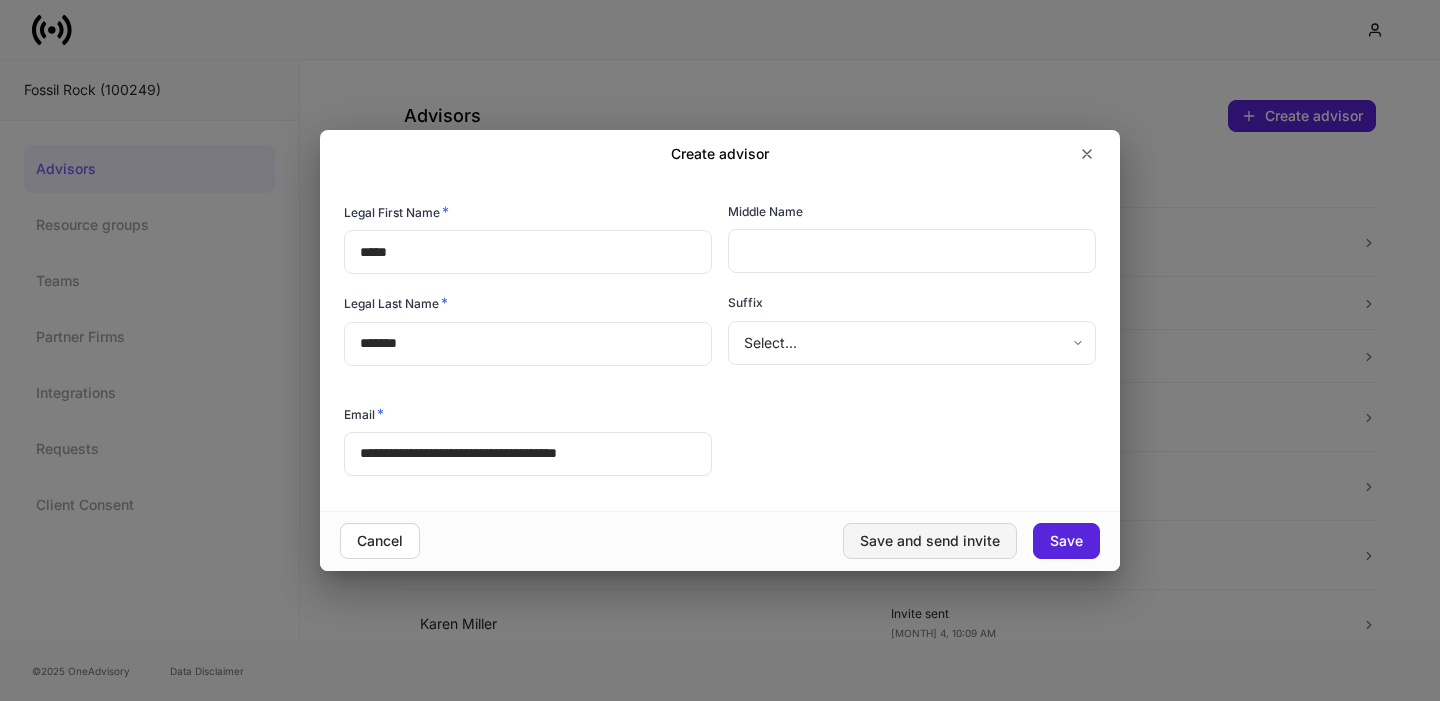 click on "Save and send invite" at bounding box center [930, 541] 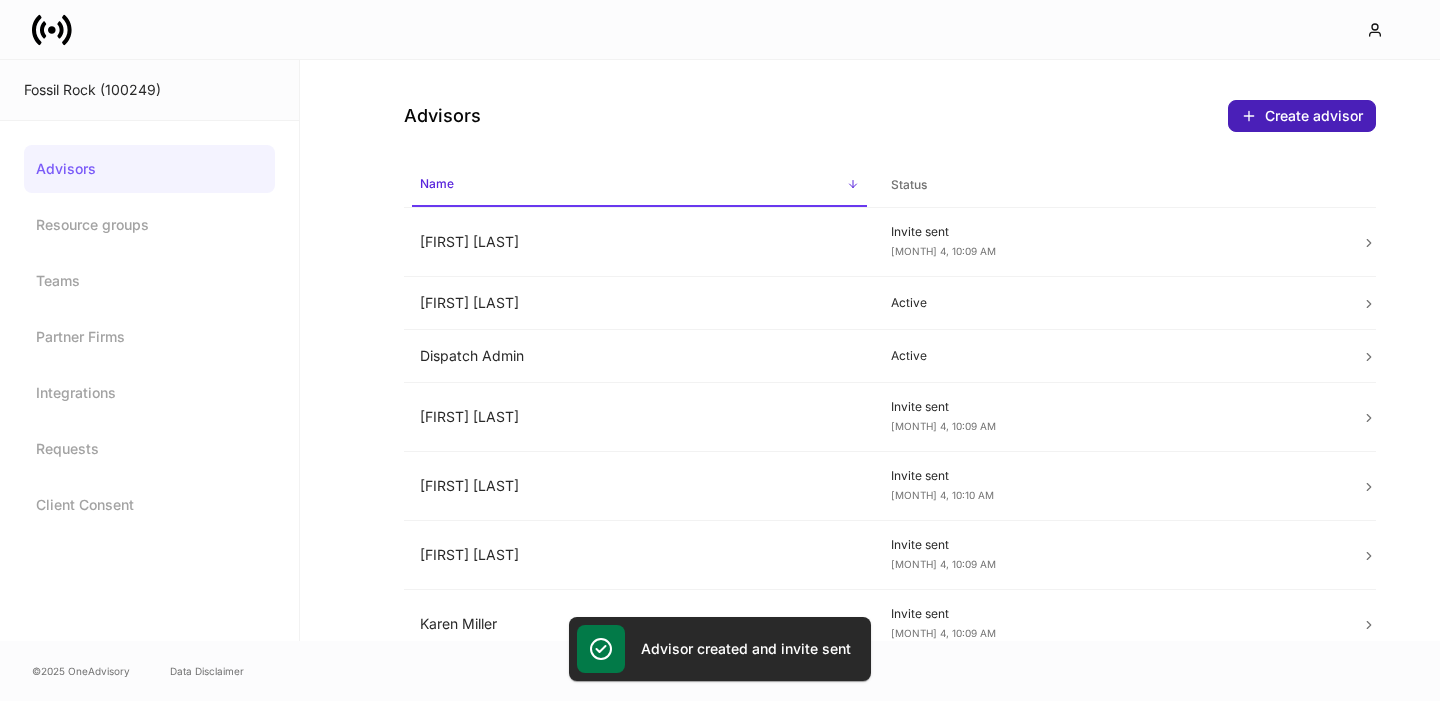 type 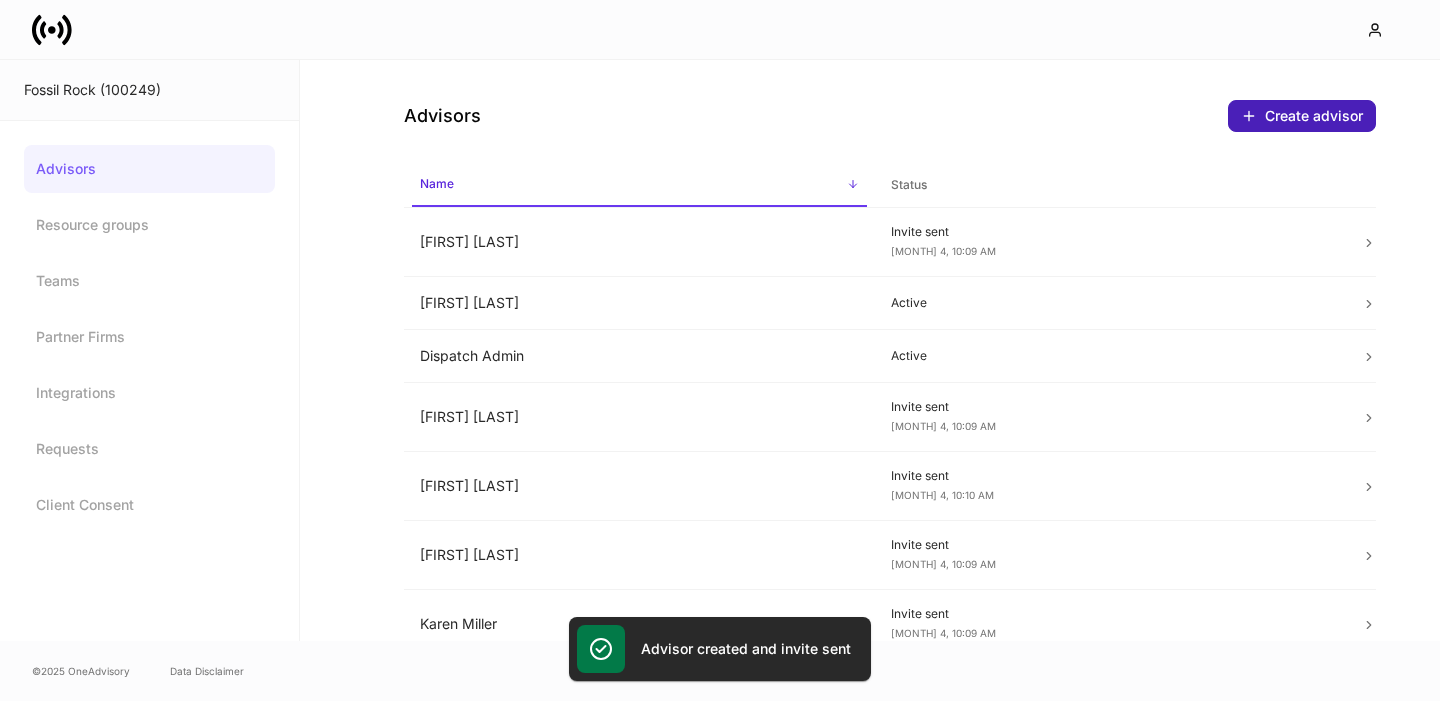 click on "Create advisor" at bounding box center (1302, 116) 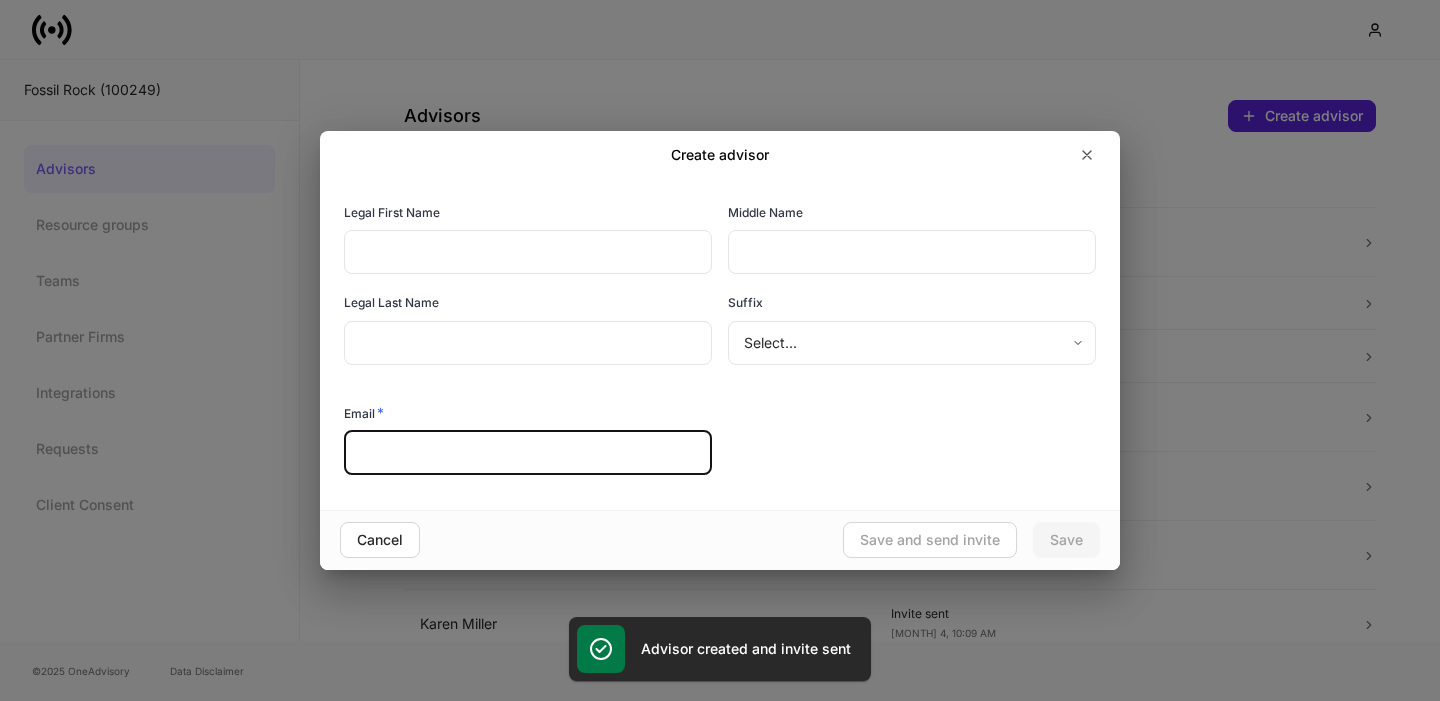 click at bounding box center [528, 453] 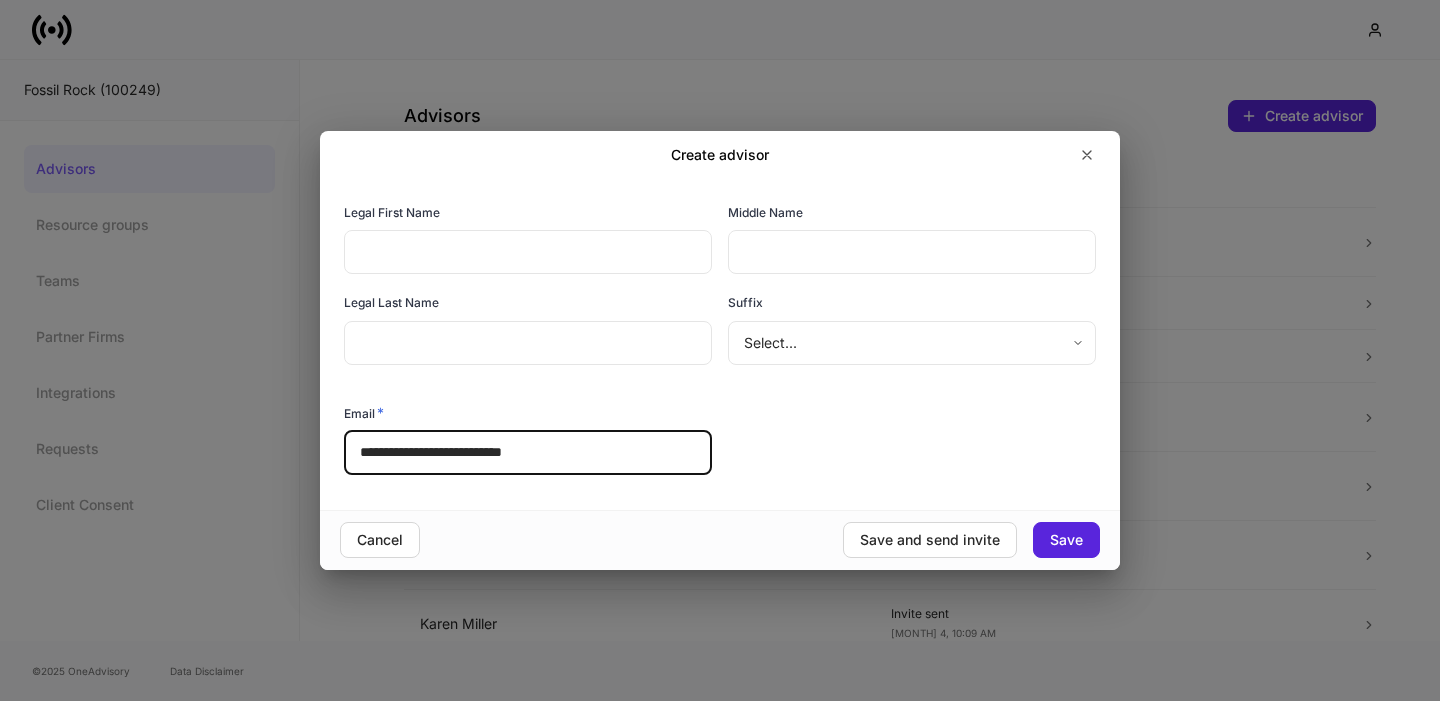 drag, startPoint x: 416, startPoint y: 454, endPoint x: 467, endPoint y: 451, distance: 51.088158 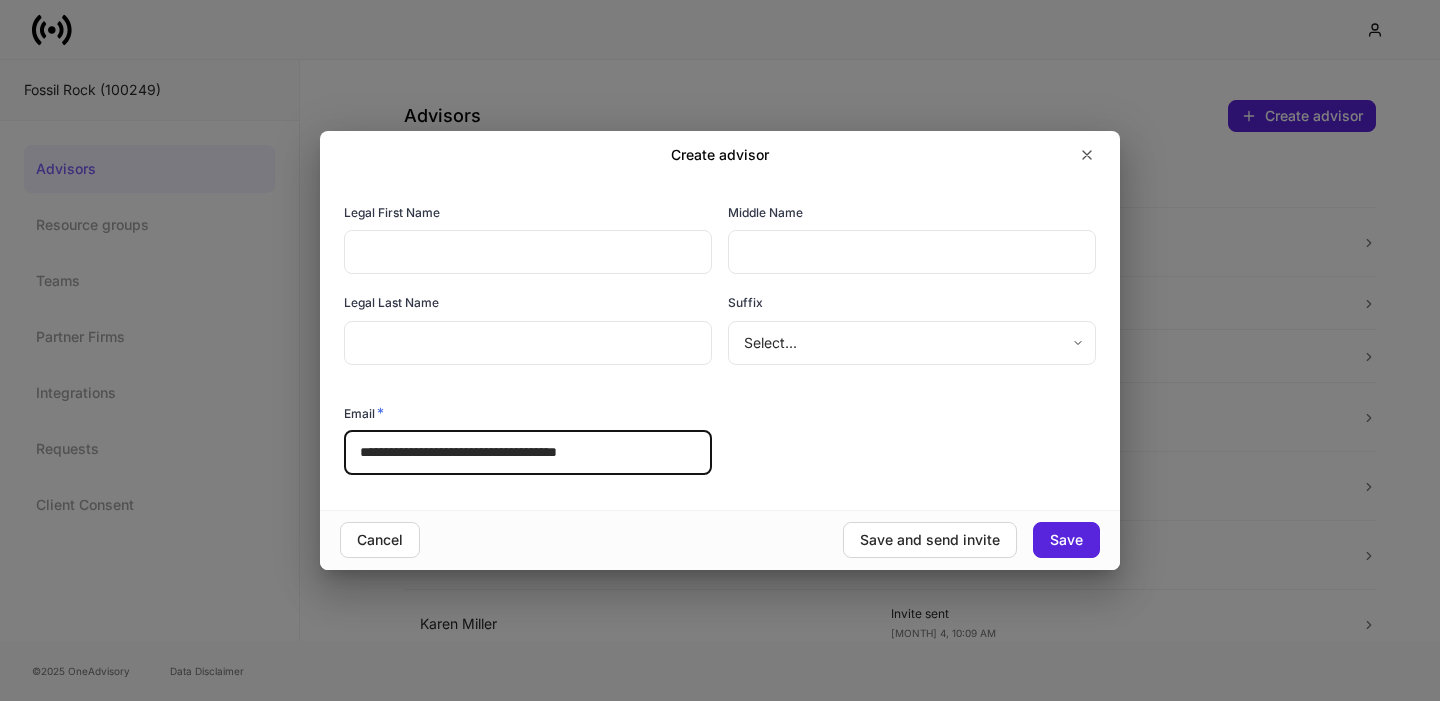 type on "**********" 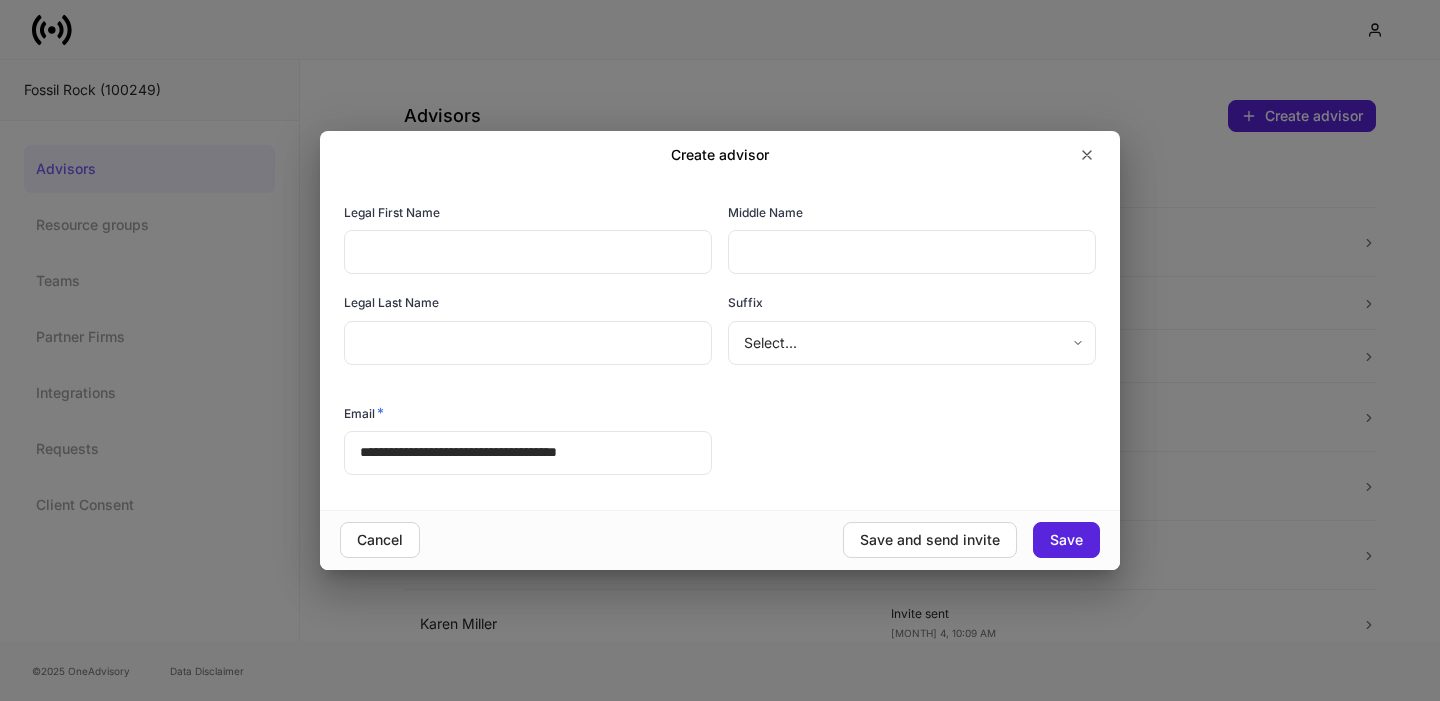 click on "Legal First Name ​ Middle Name ​ Legal Last Name ​ Suffix Select... ​ Email * [EMAIL] ​" at bounding box center (712, 332) 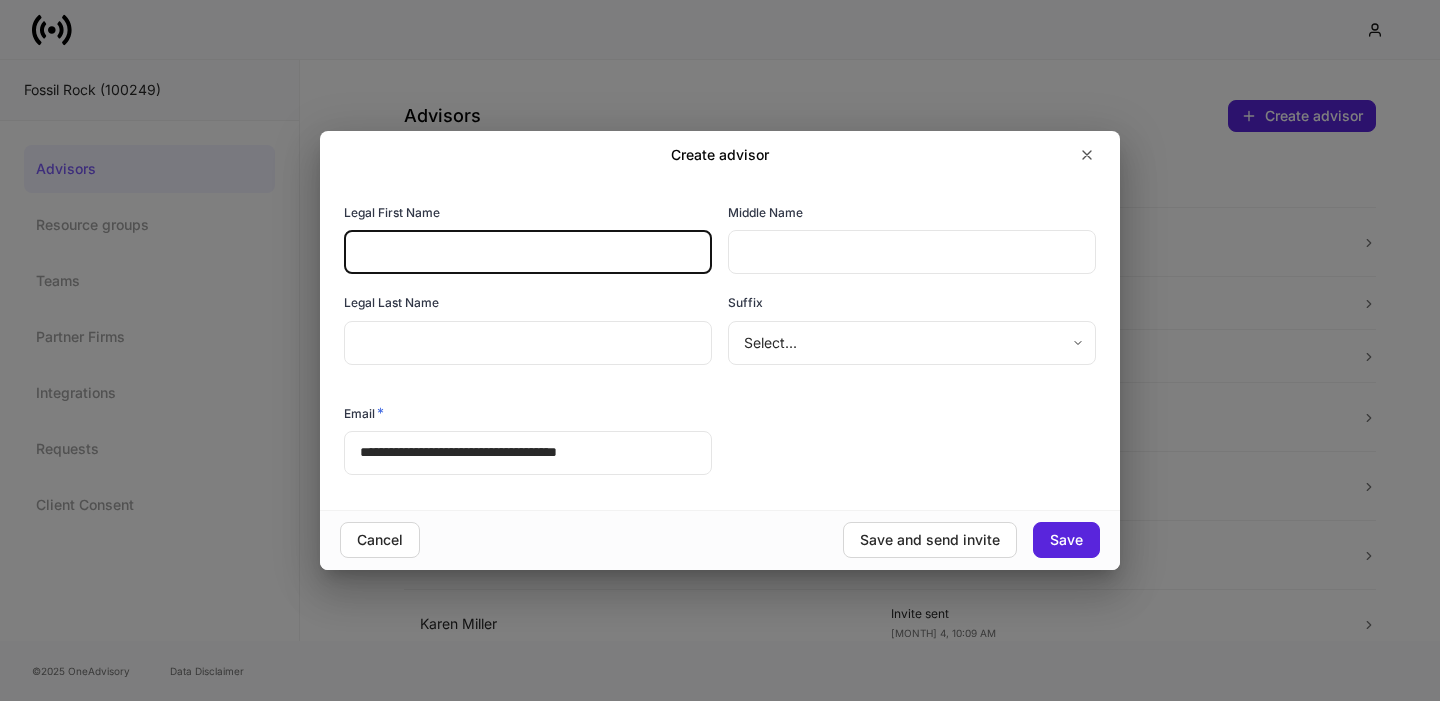 click at bounding box center [528, 252] 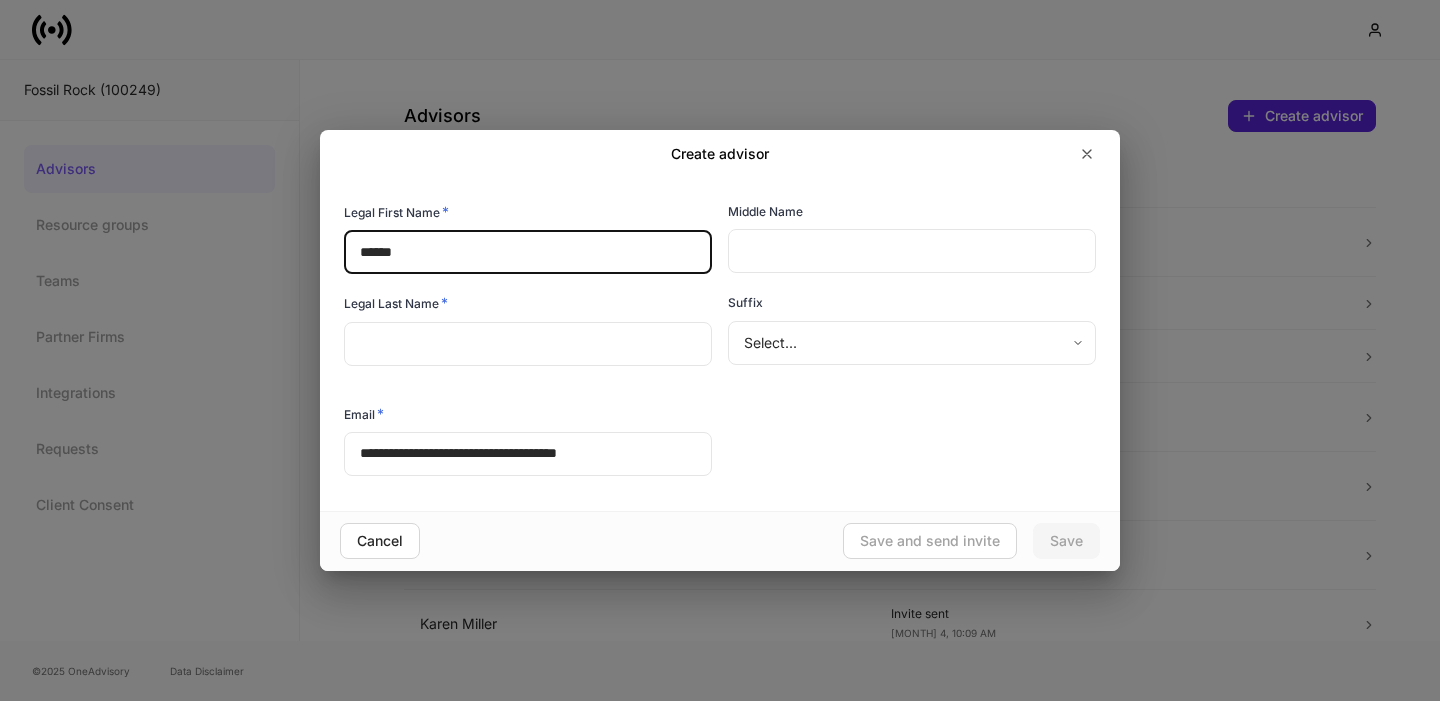 type on "******" 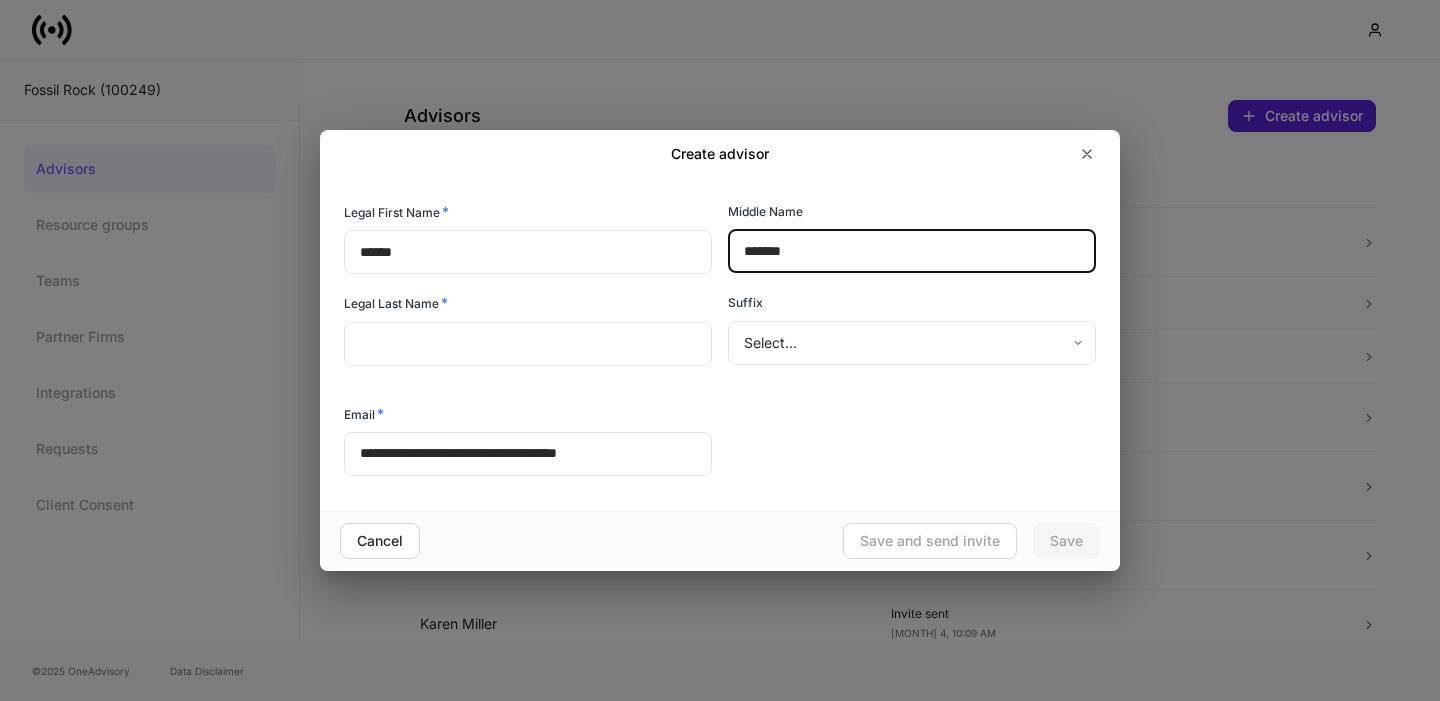 drag, startPoint x: 819, startPoint y: 252, endPoint x: 715, endPoint y: 251, distance: 104.00481 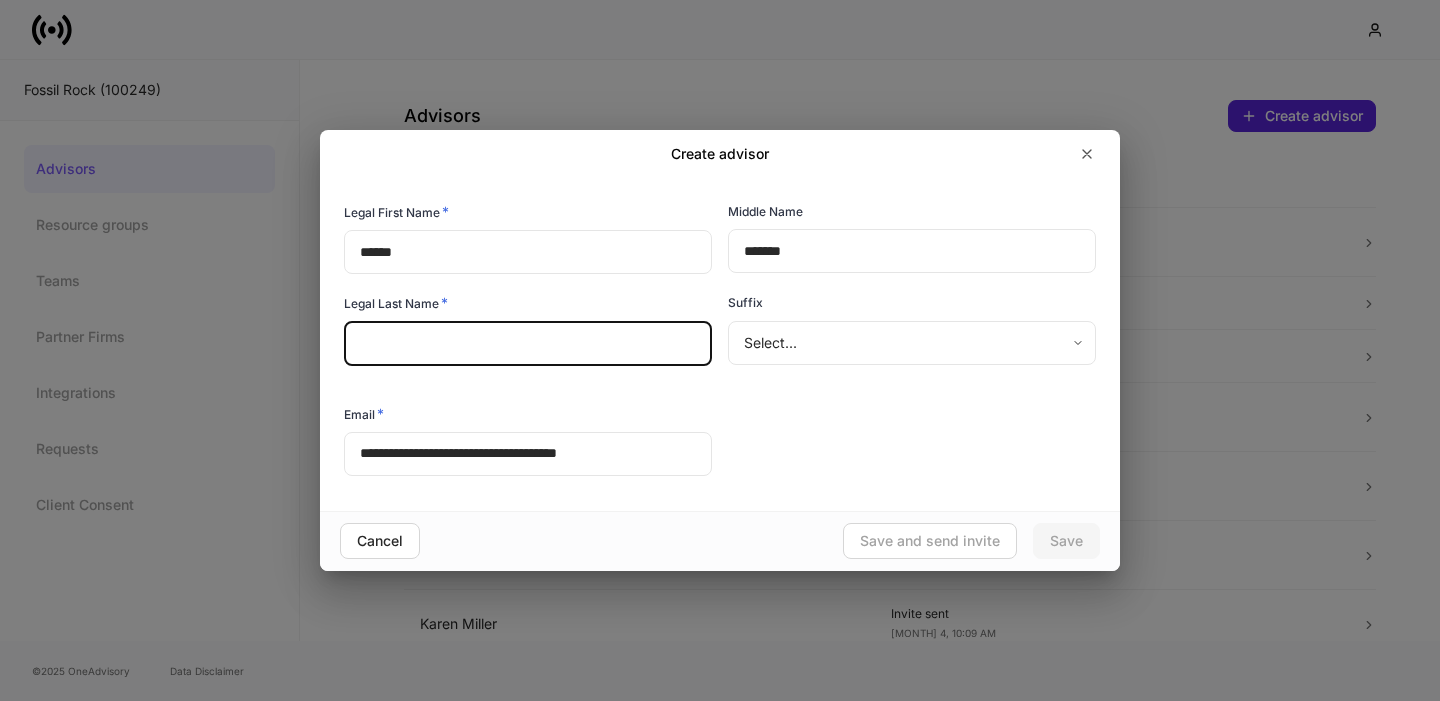 paste on "*******" 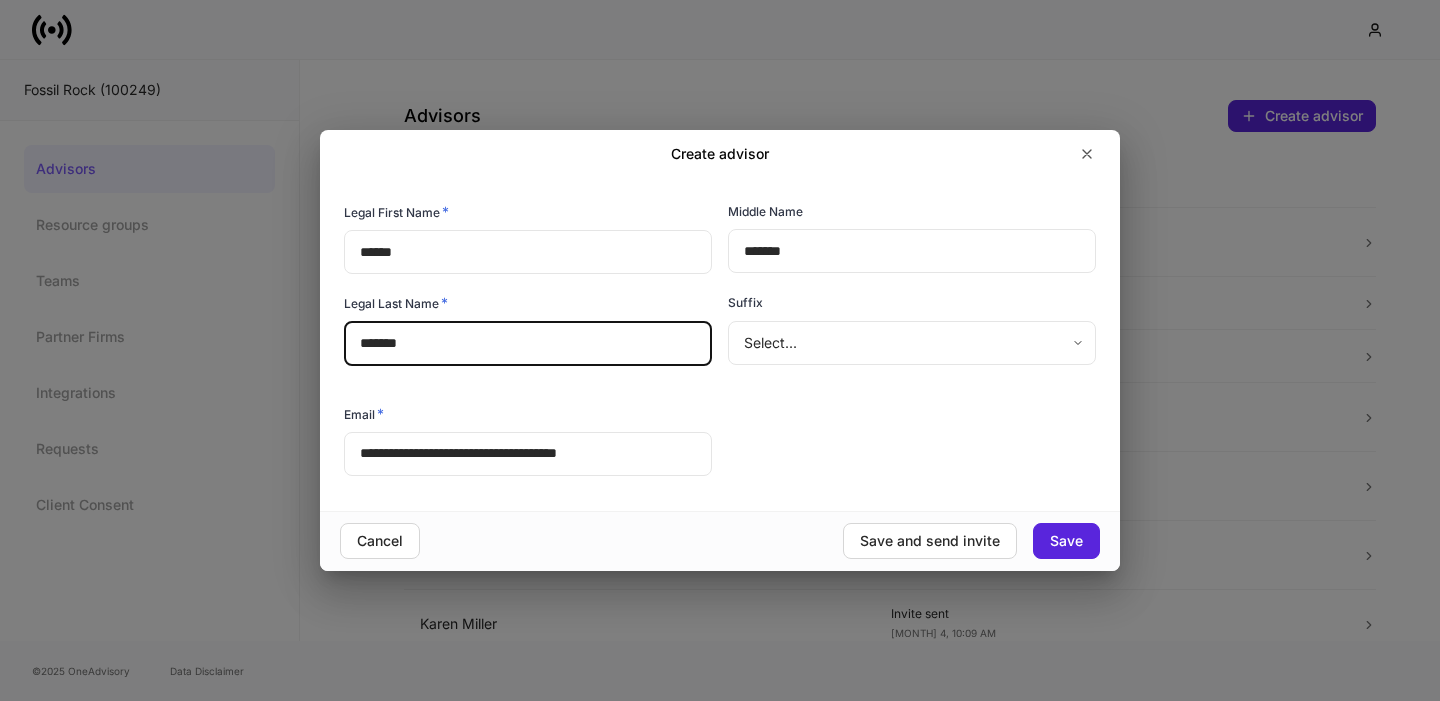 type on "*******" 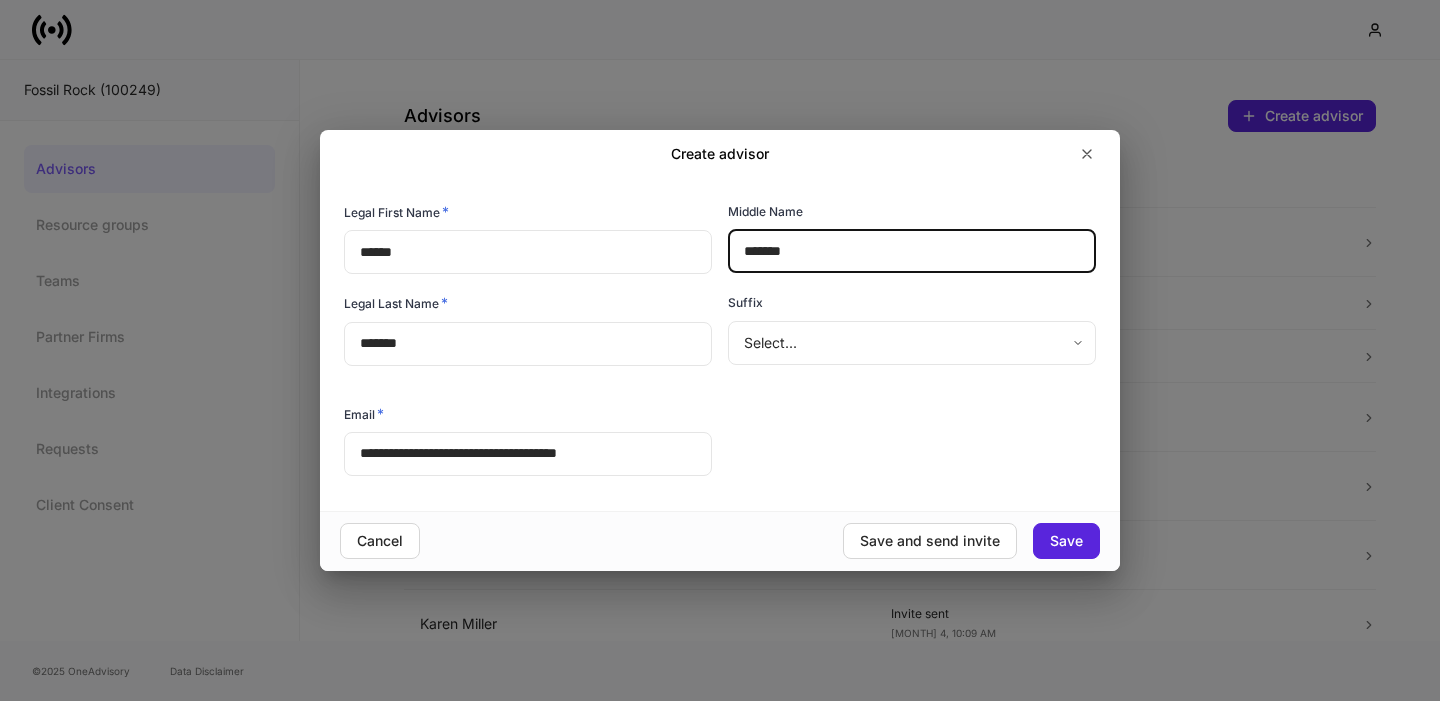 click on "*******" at bounding box center (912, 251) 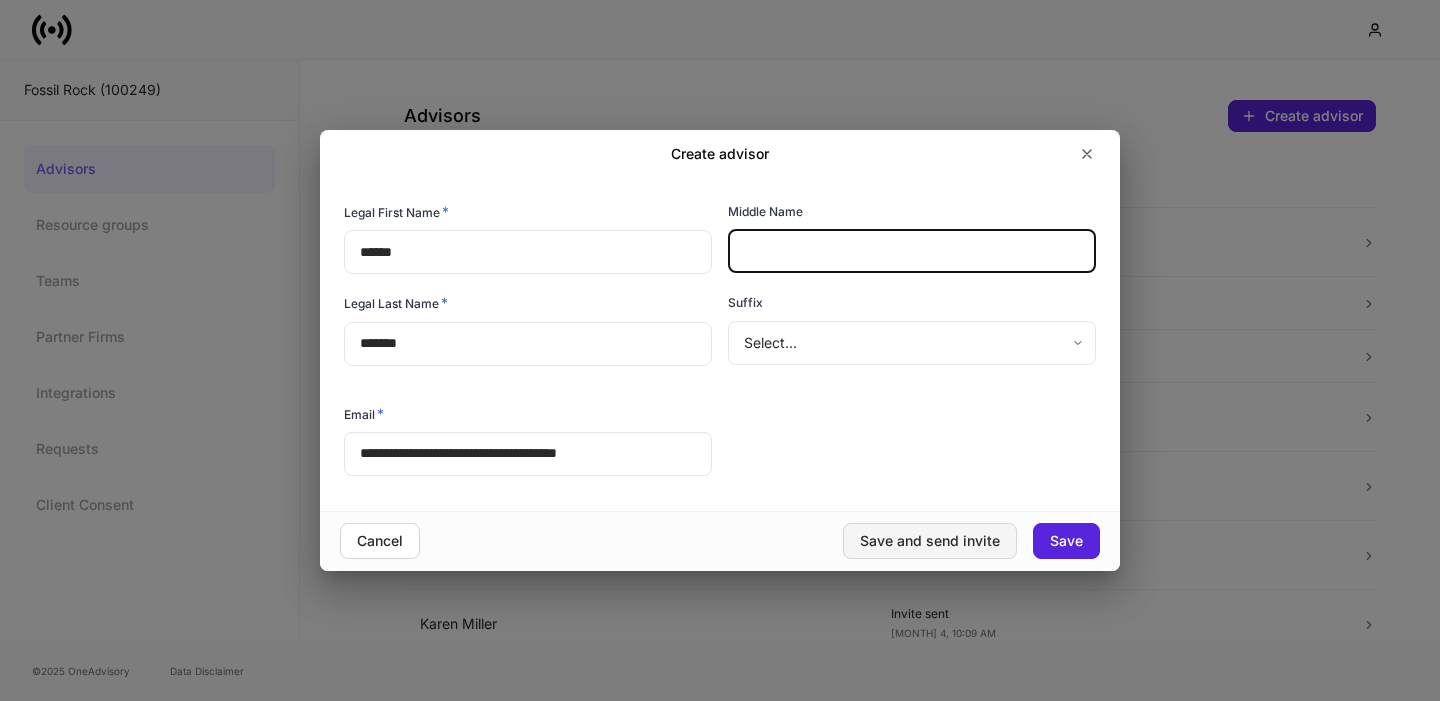 type 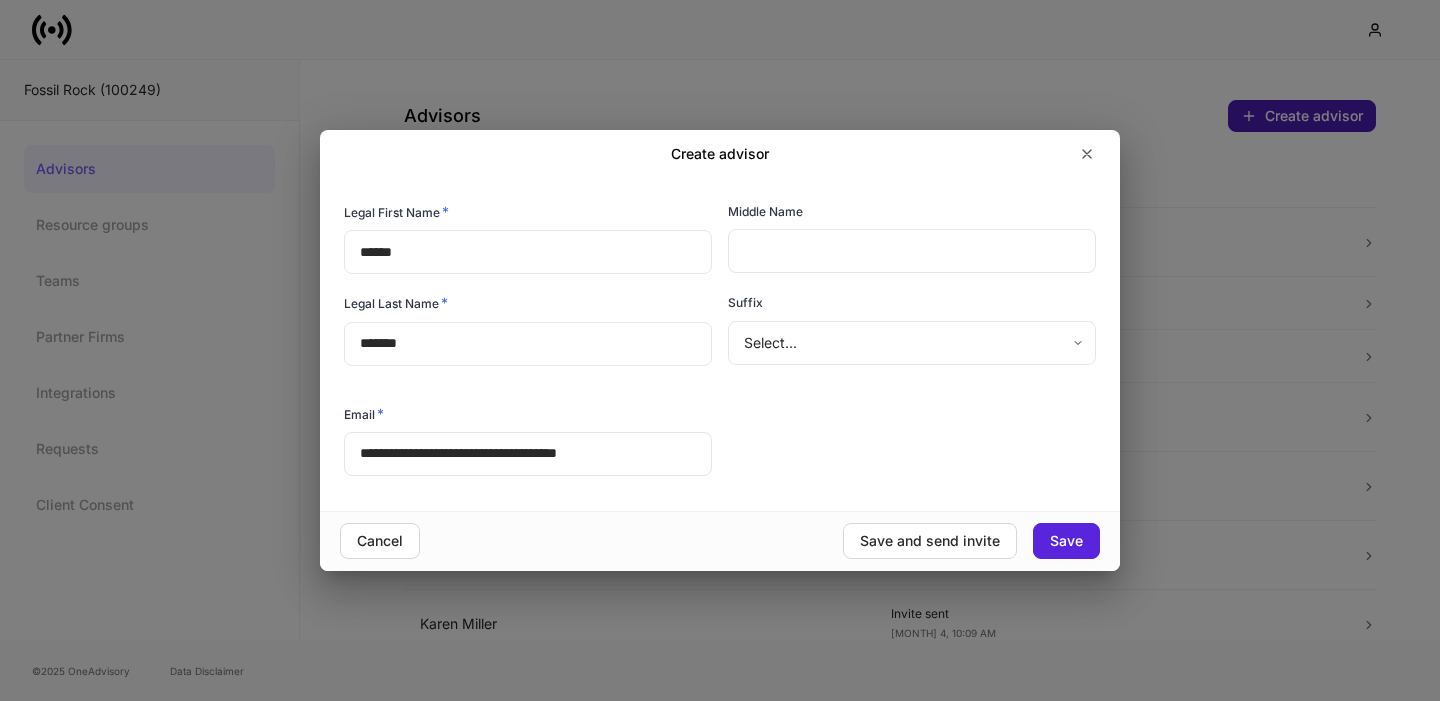 type 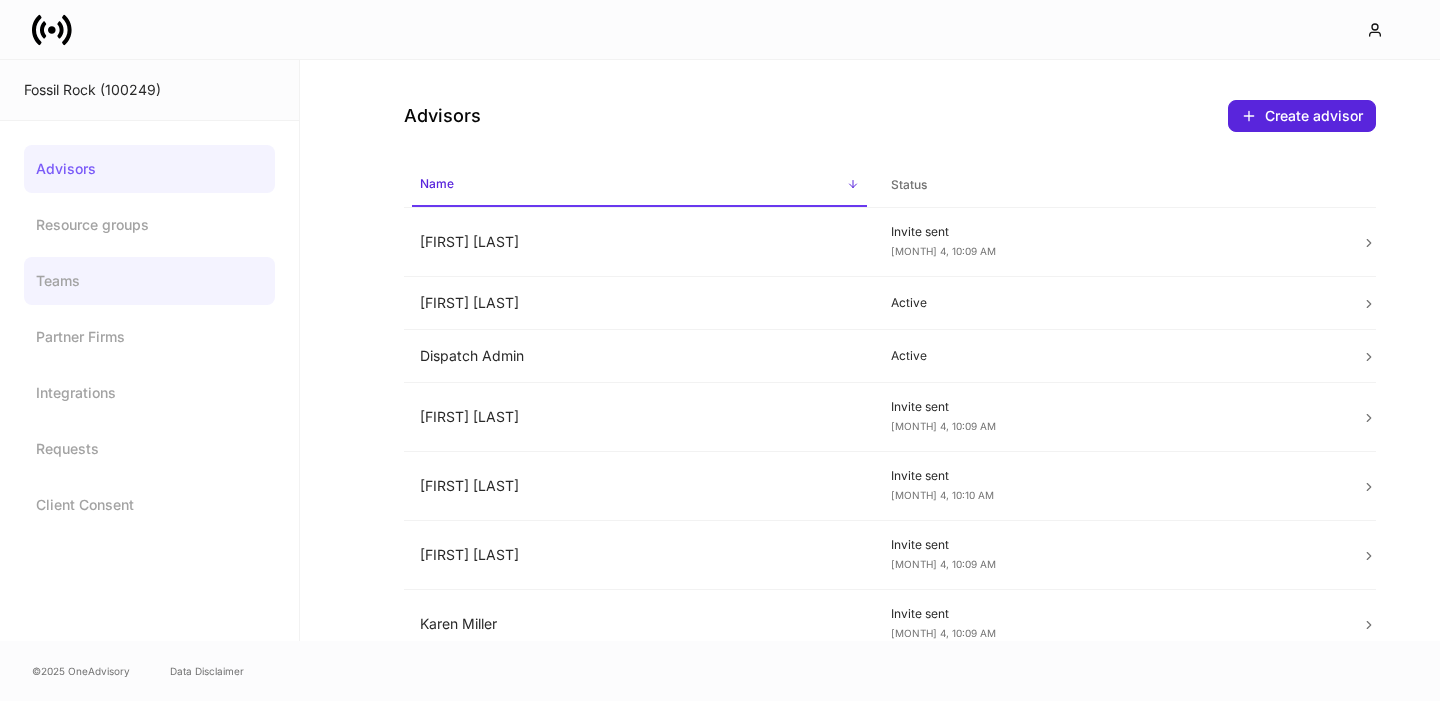 click on "Teams" at bounding box center (149, 281) 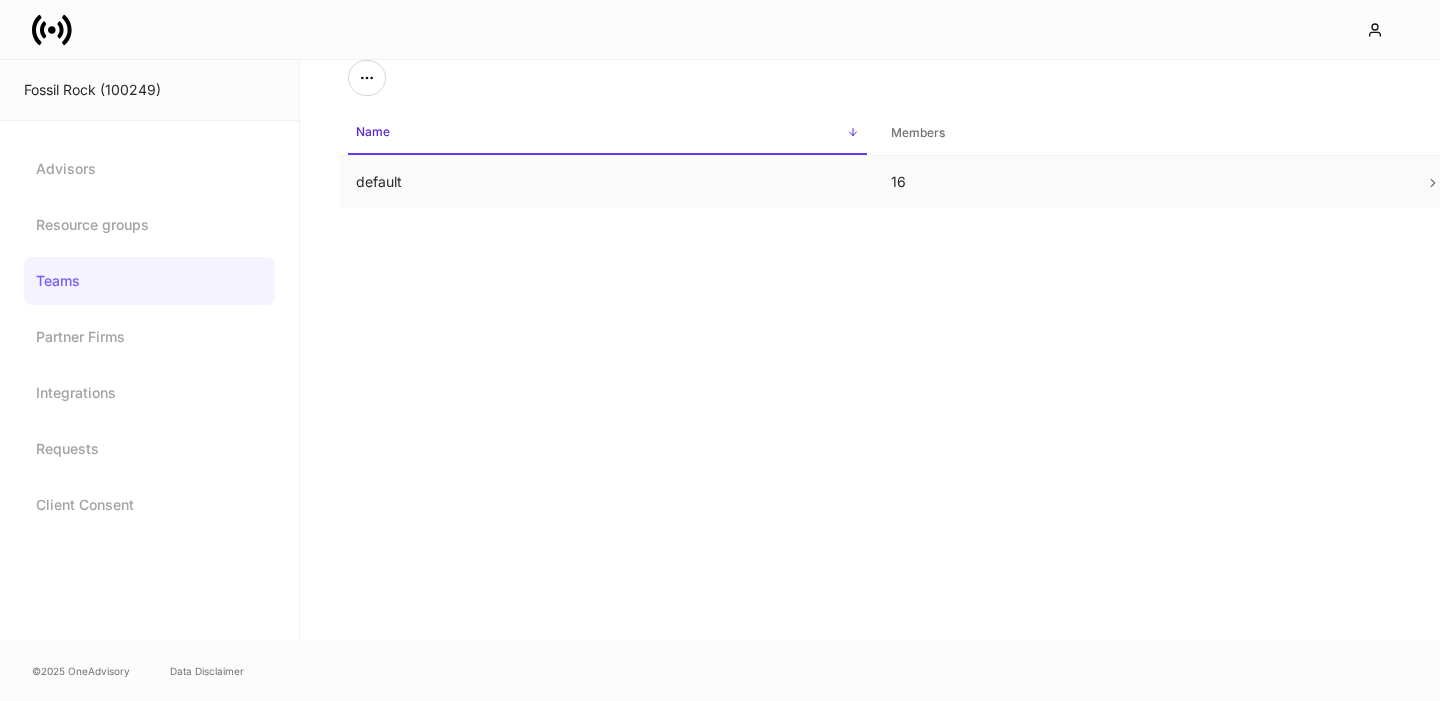 click on "default" at bounding box center [607, 182] 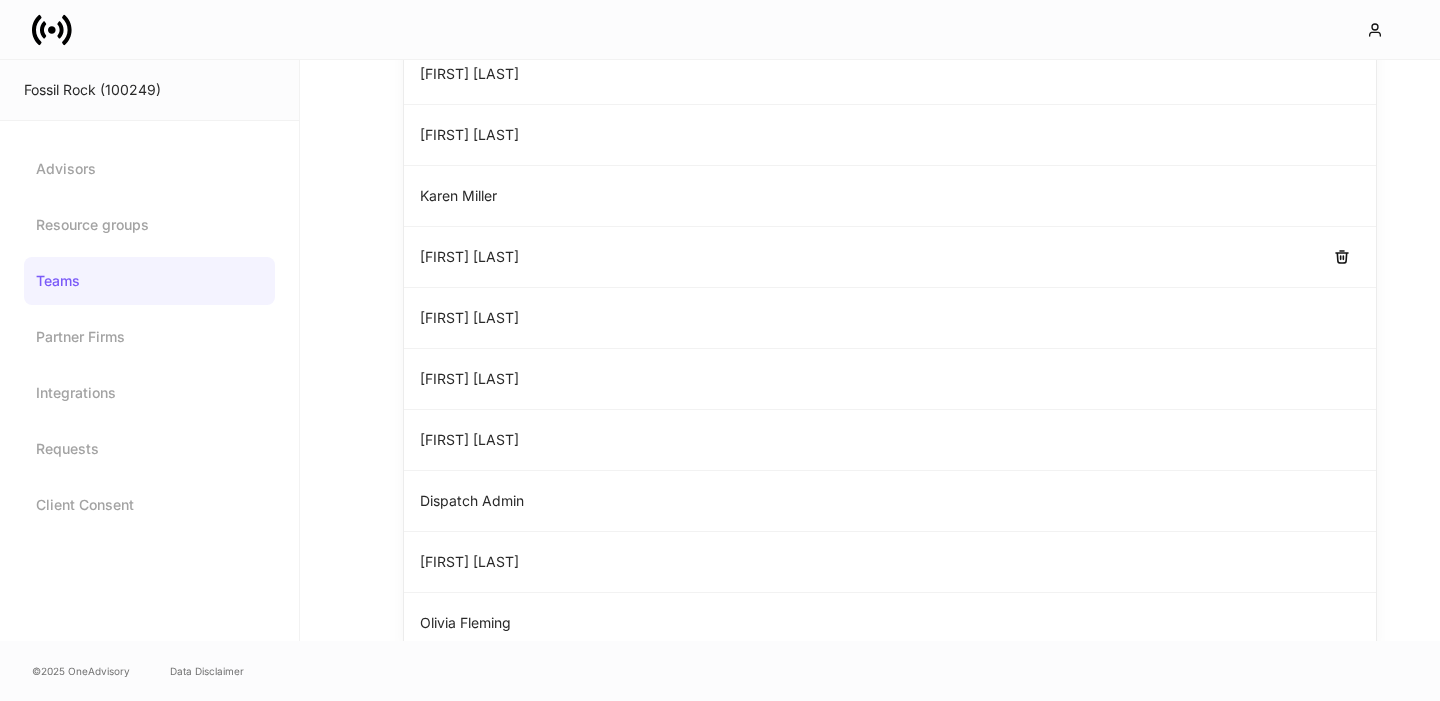 scroll, scrollTop: 676, scrollLeft: 0, axis: vertical 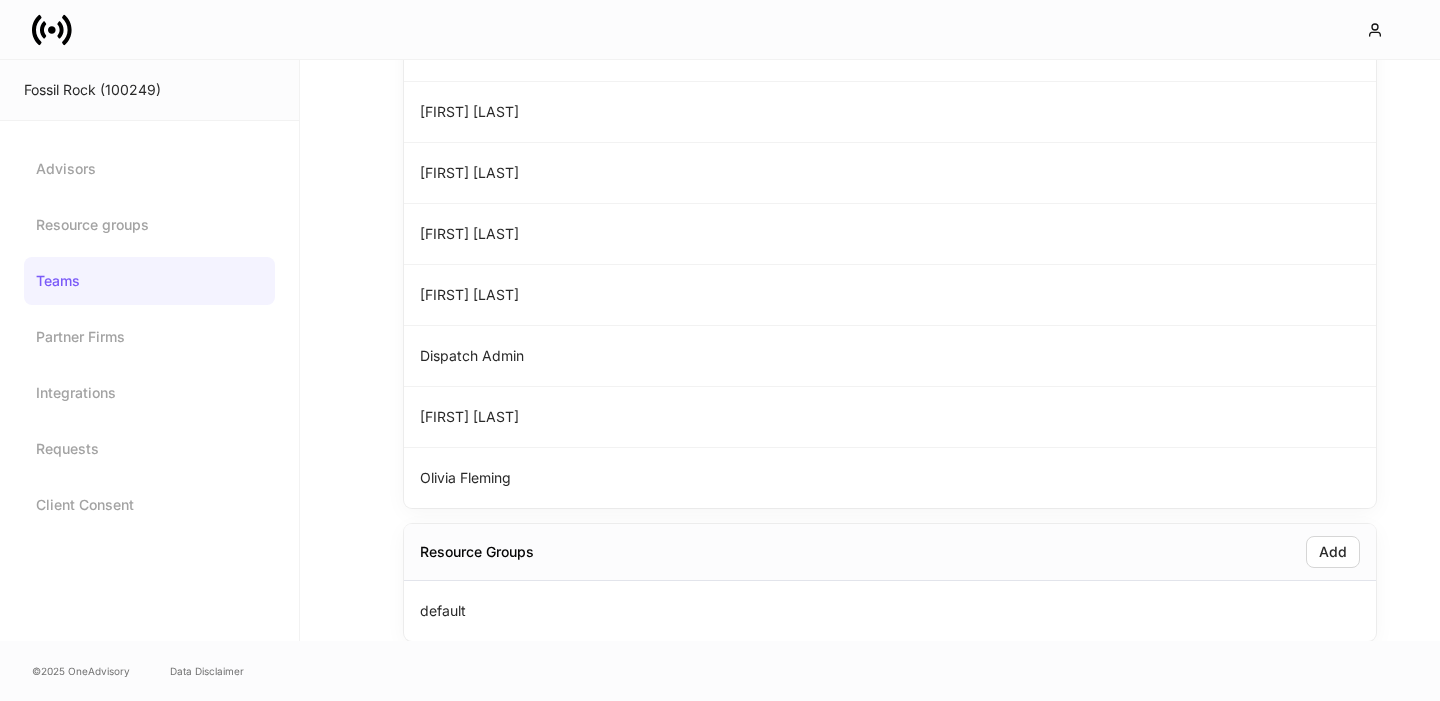 click 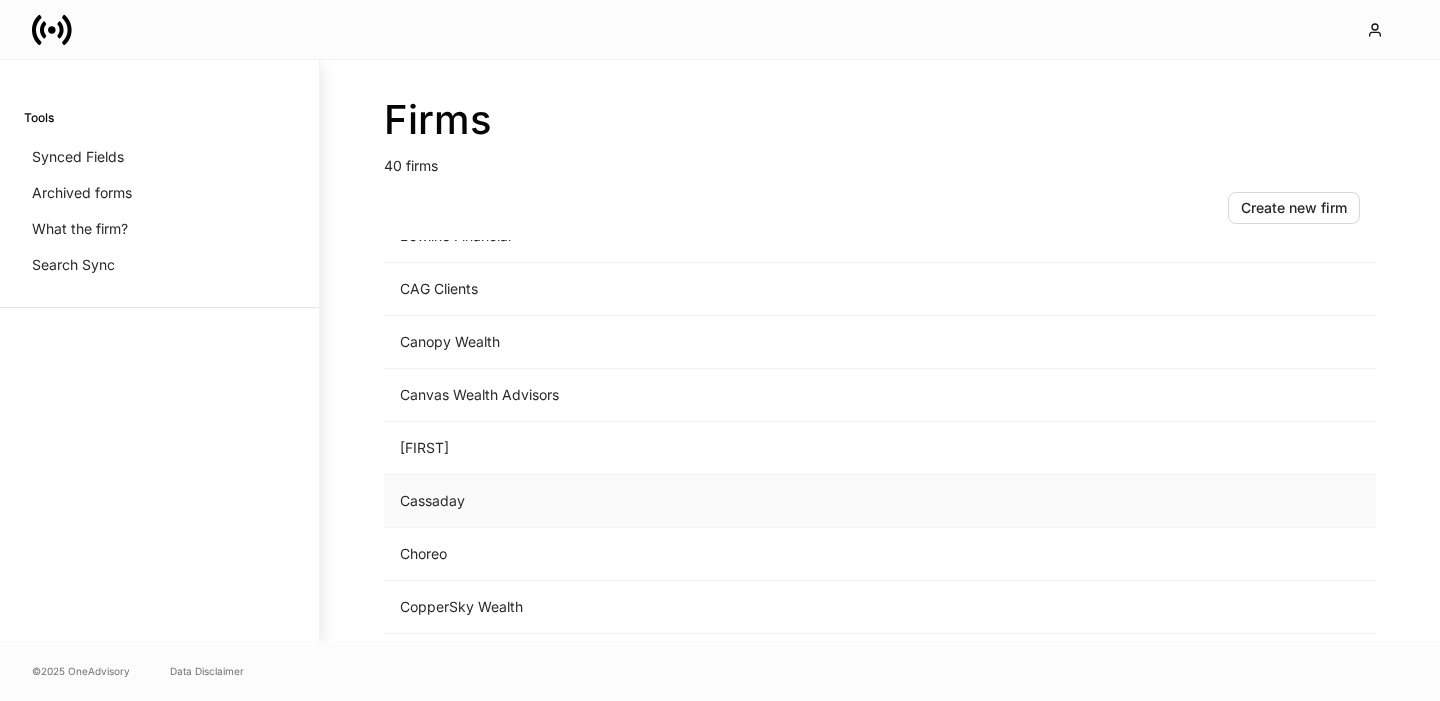 scroll, scrollTop: 397, scrollLeft: 0, axis: vertical 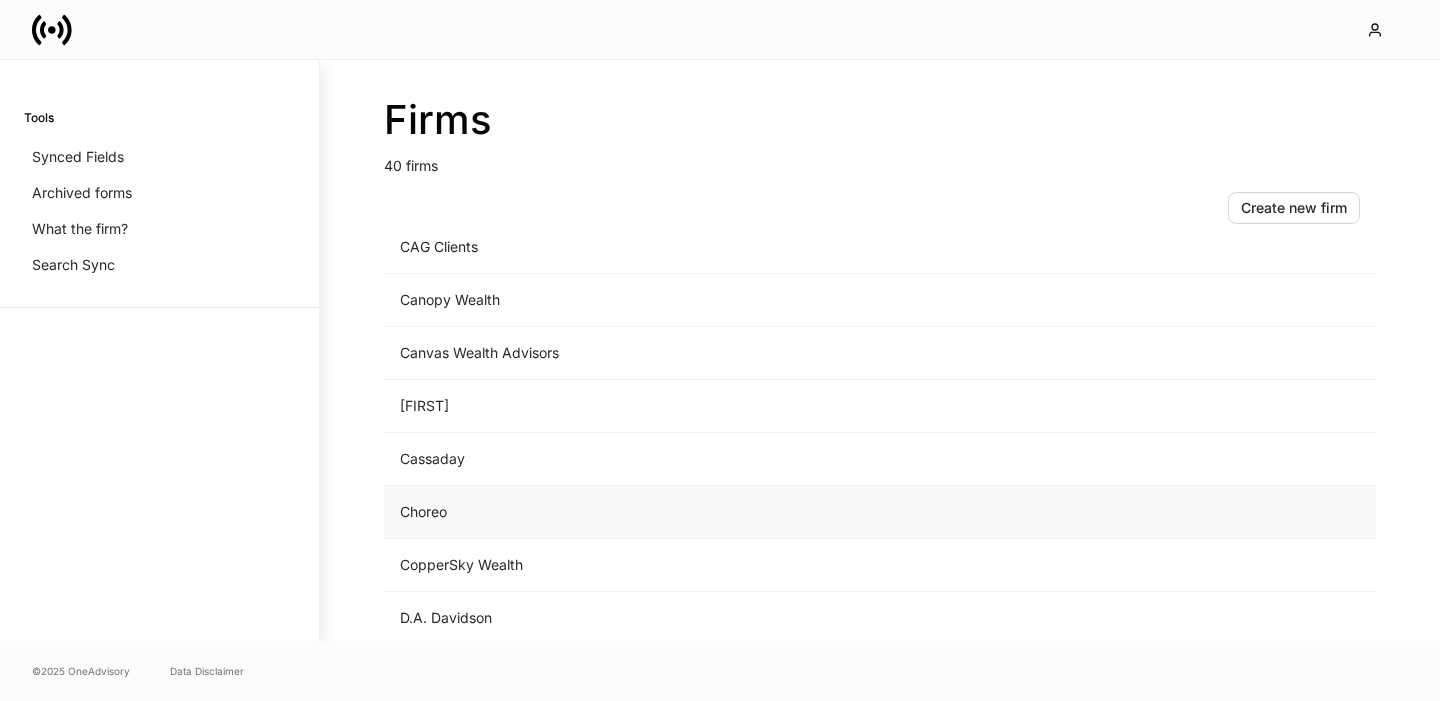 click on "Choreo" at bounding box center [714, 512] 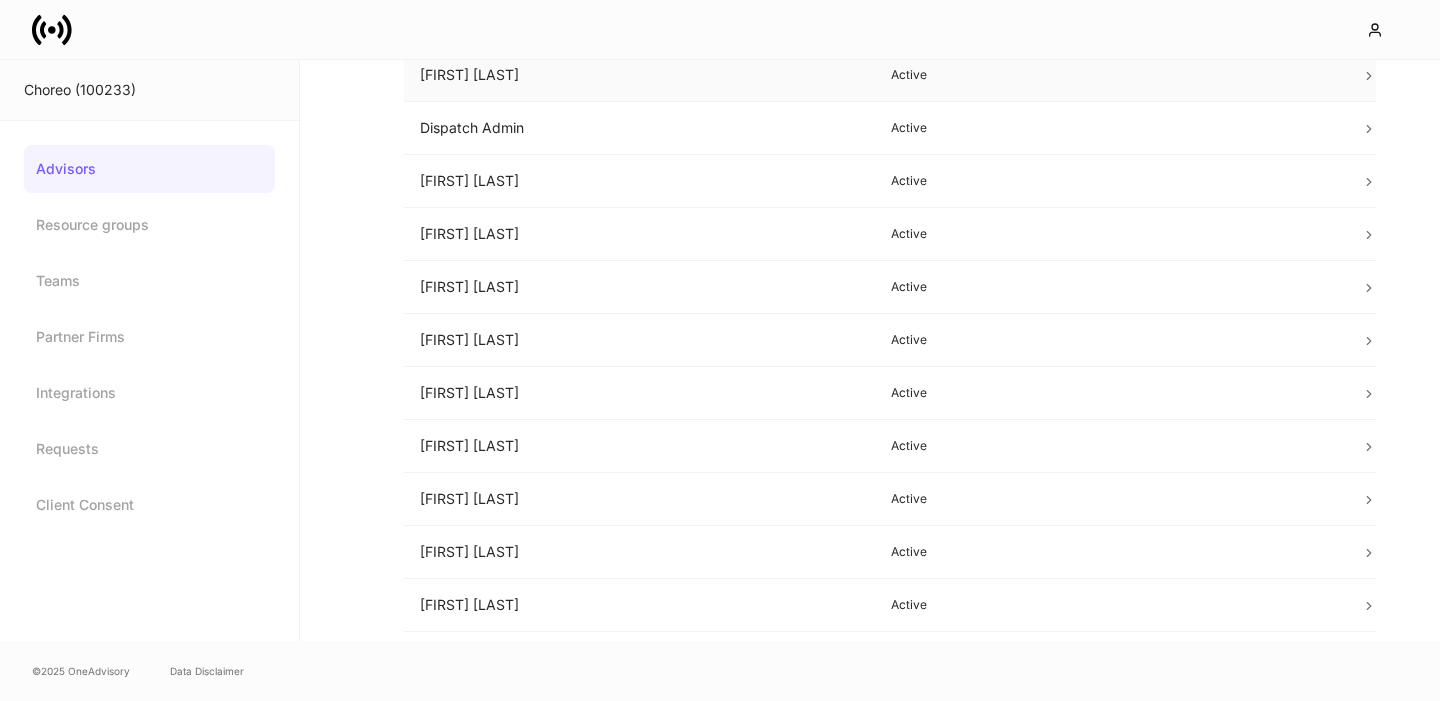 scroll, scrollTop: 414, scrollLeft: 0, axis: vertical 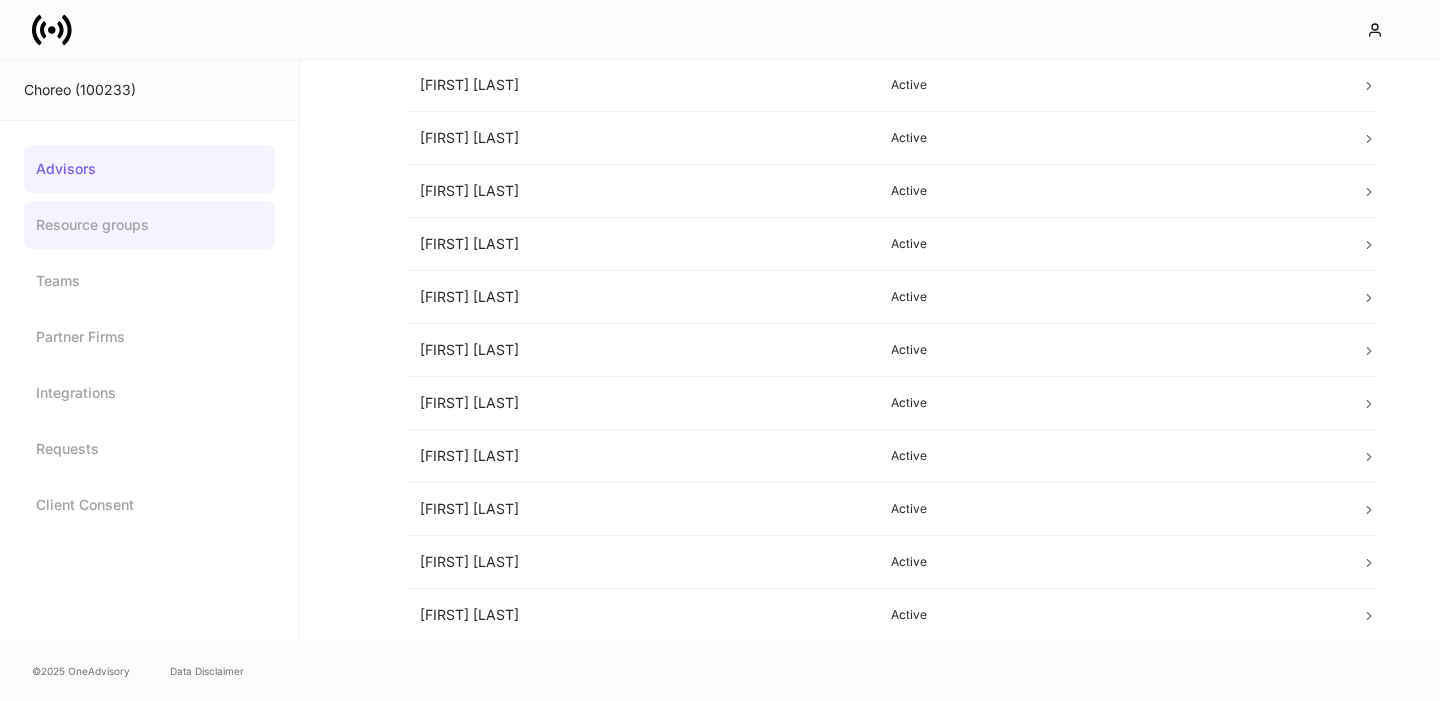 click on "Resource groups" at bounding box center [149, 225] 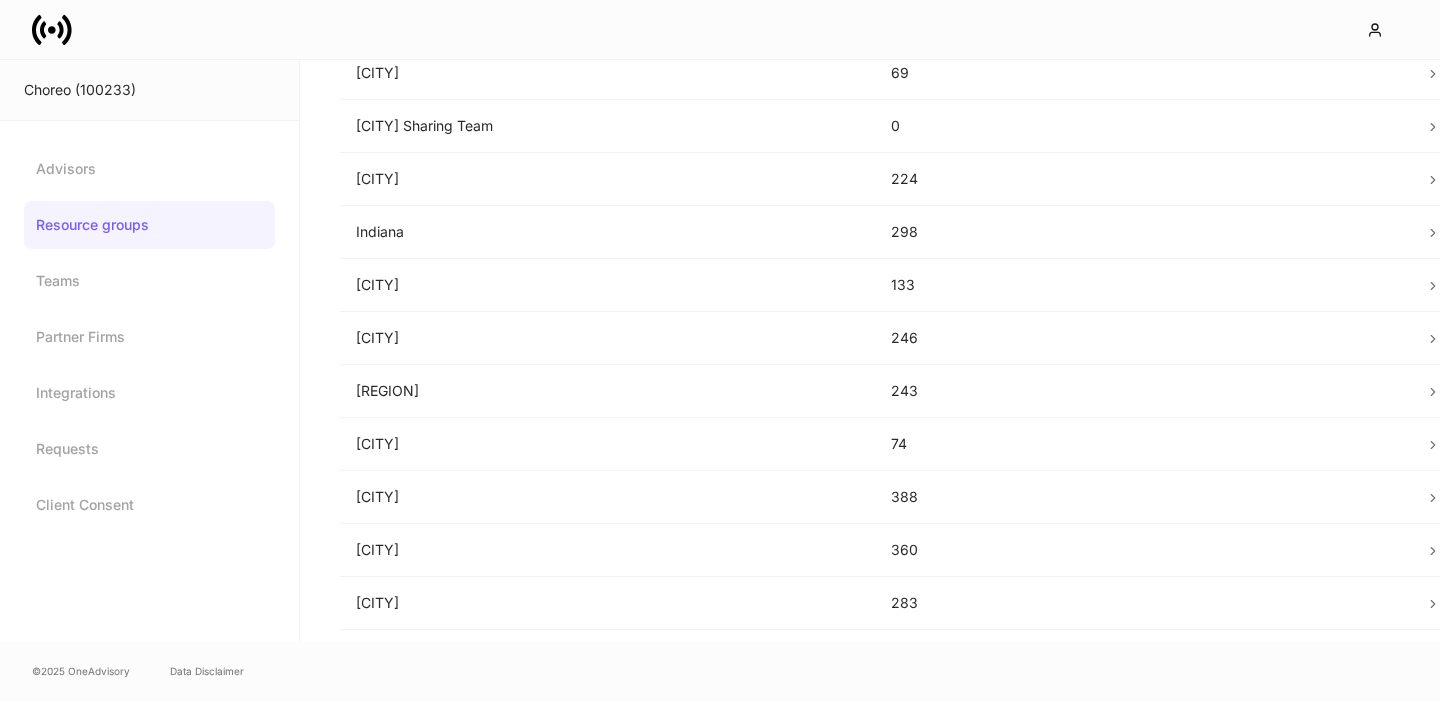 scroll, scrollTop: 570, scrollLeft: 0, axis: vertical 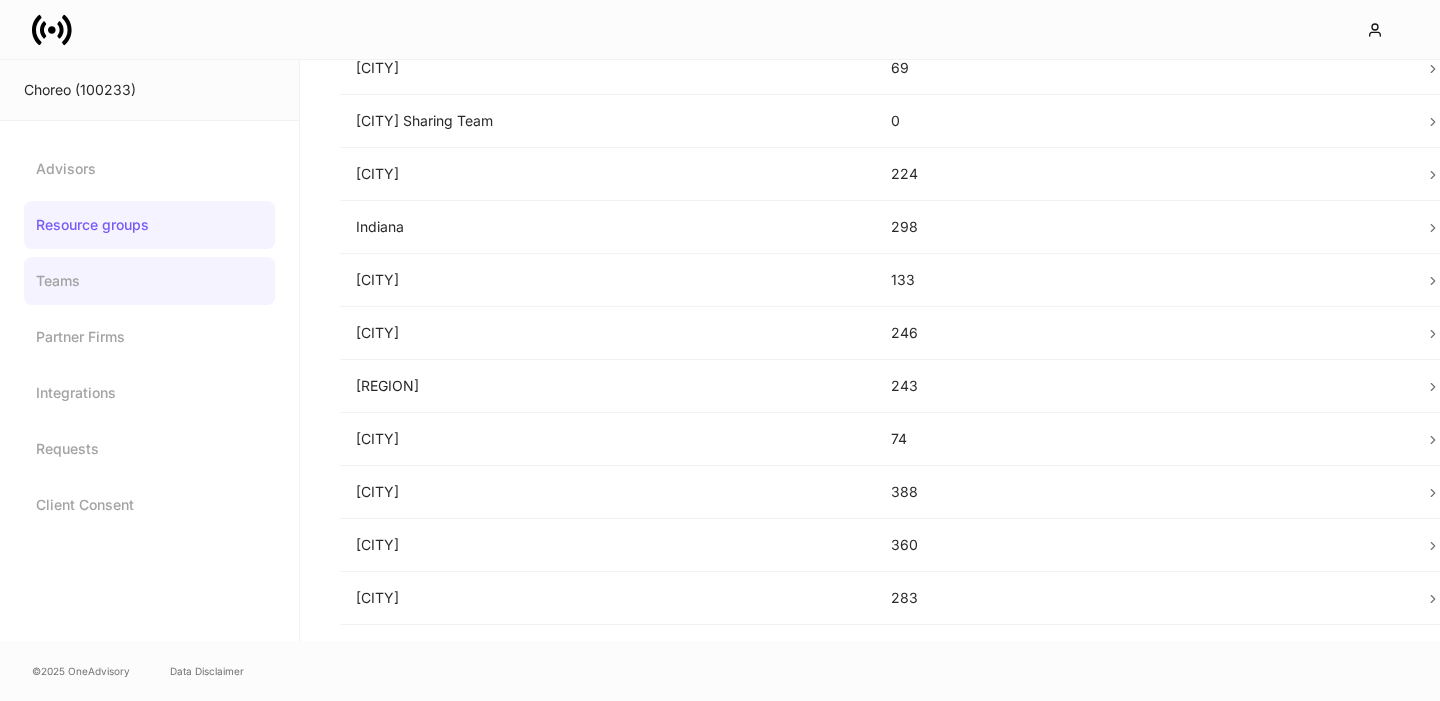 click on "Teams" at bounding box center [149, 281] 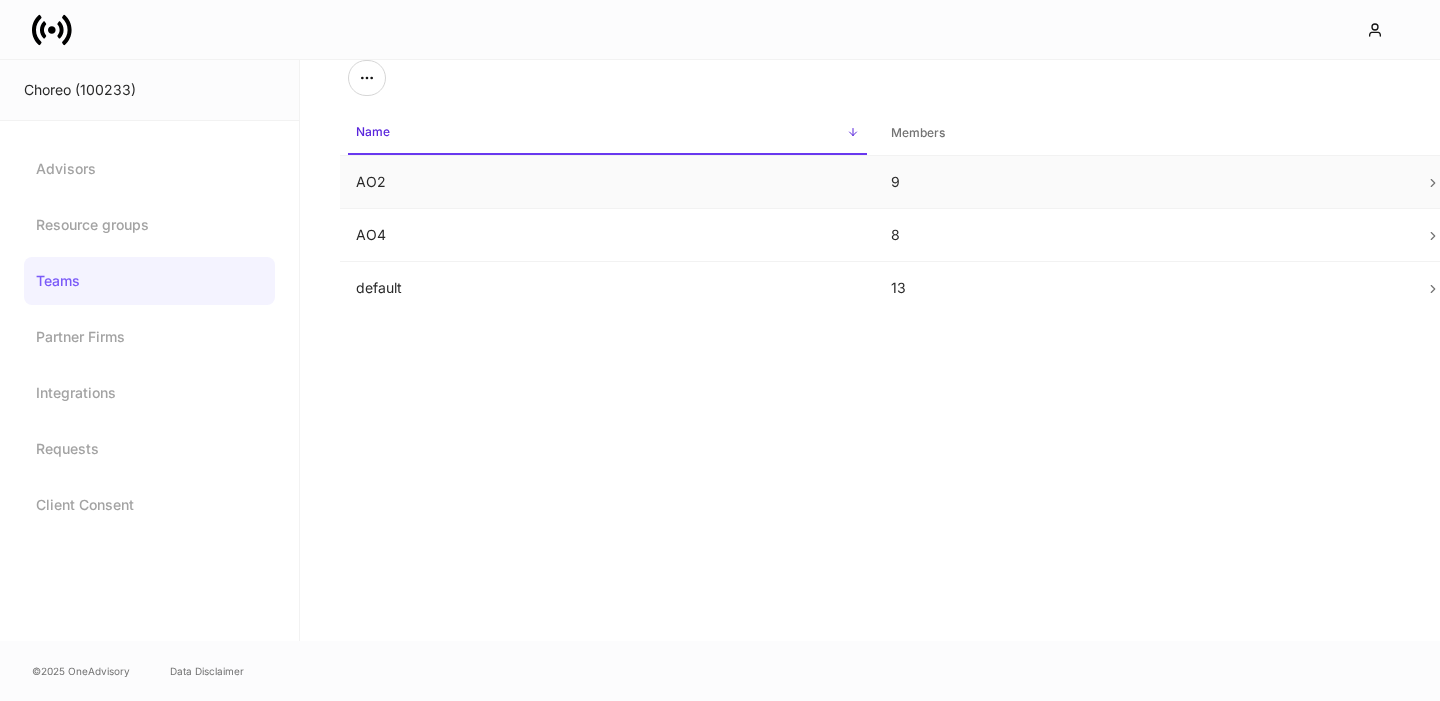 click on "AO2" at bounding box center (607, 182) 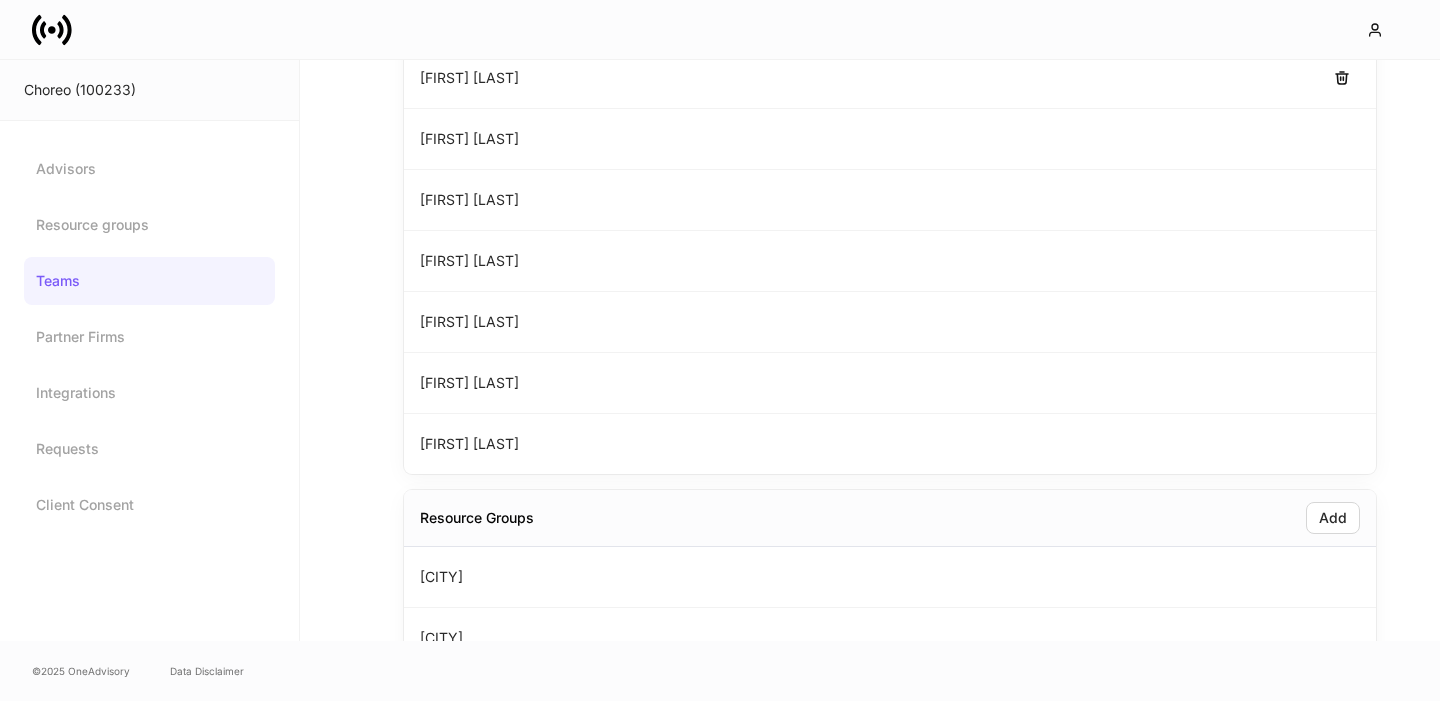 scroll, scrollTop: 0, scrollLeft: 0, axis: both 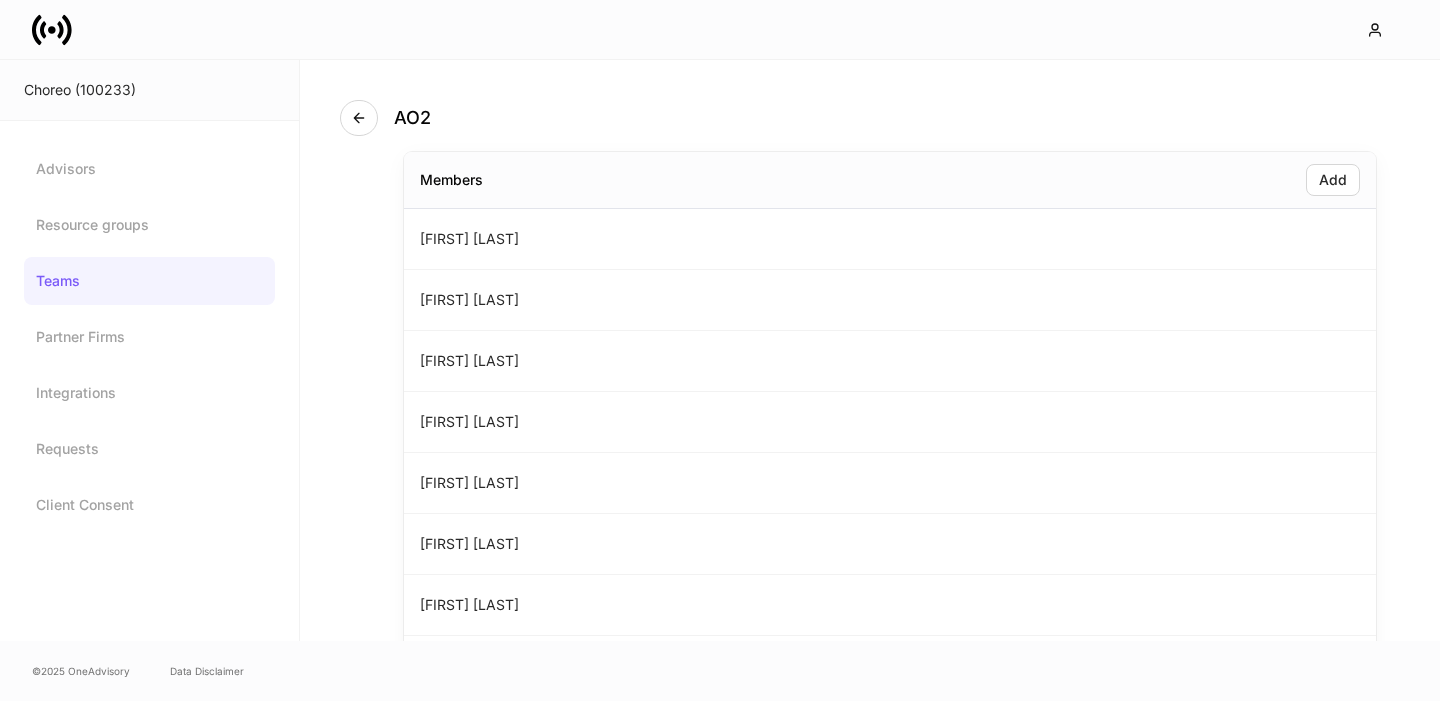 click on "Teams" at bounding box center (149, 281) 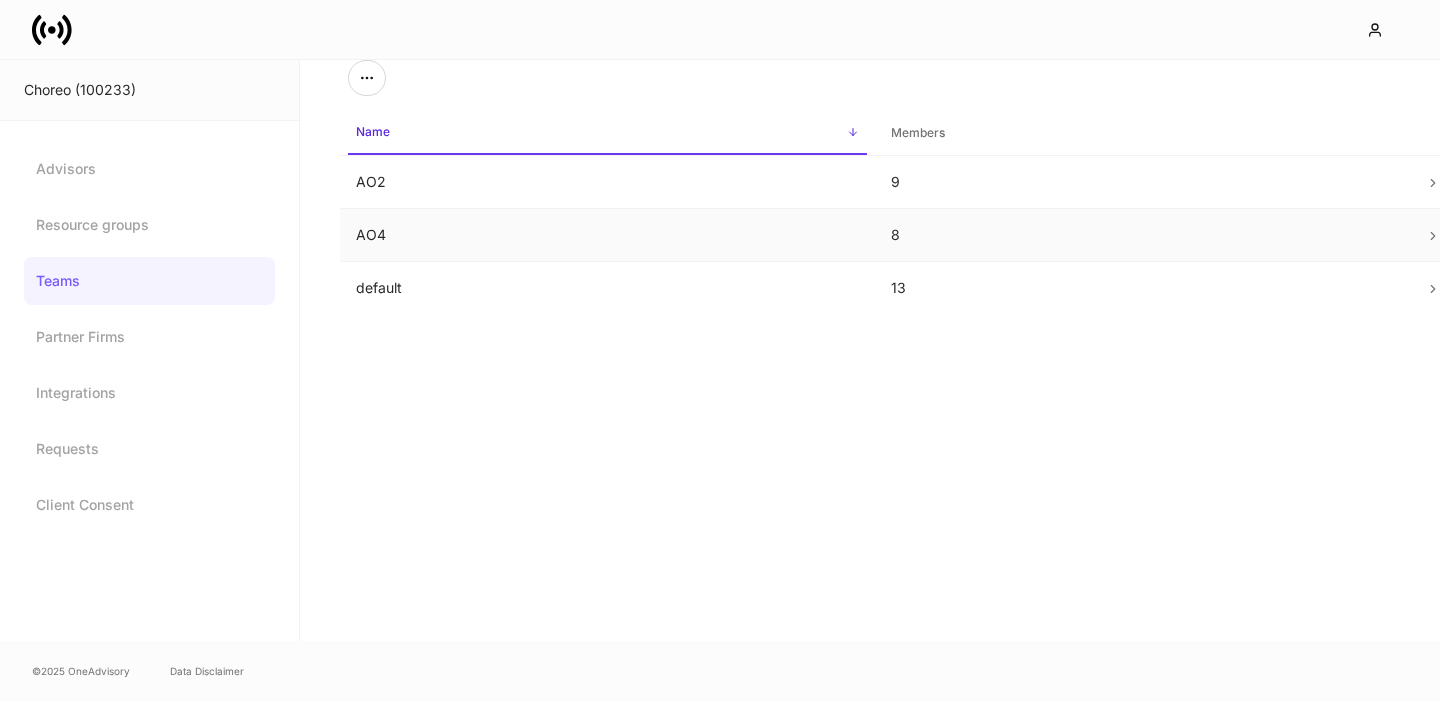click on "AO4" at bounding box center [607, 235] 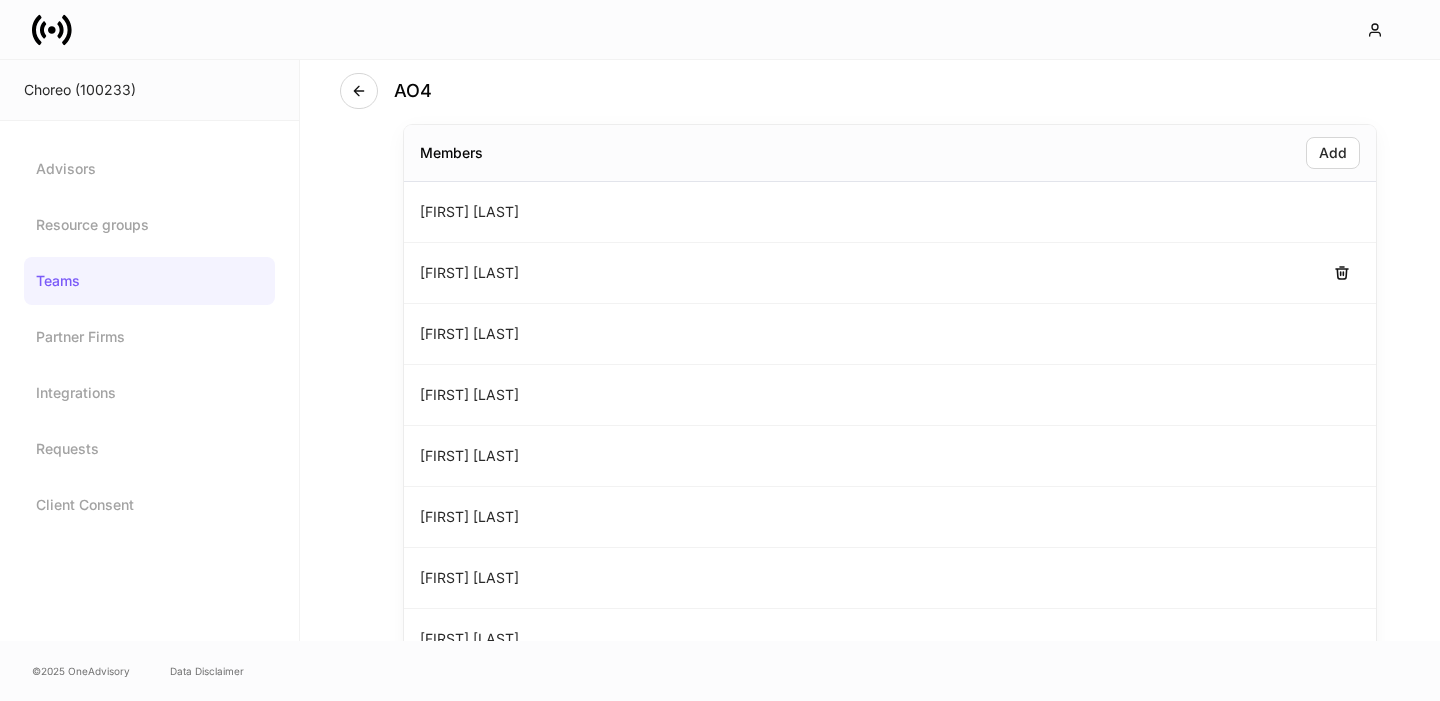 scroll, scrollTop: 0, scrollLeft: 0, axis: both 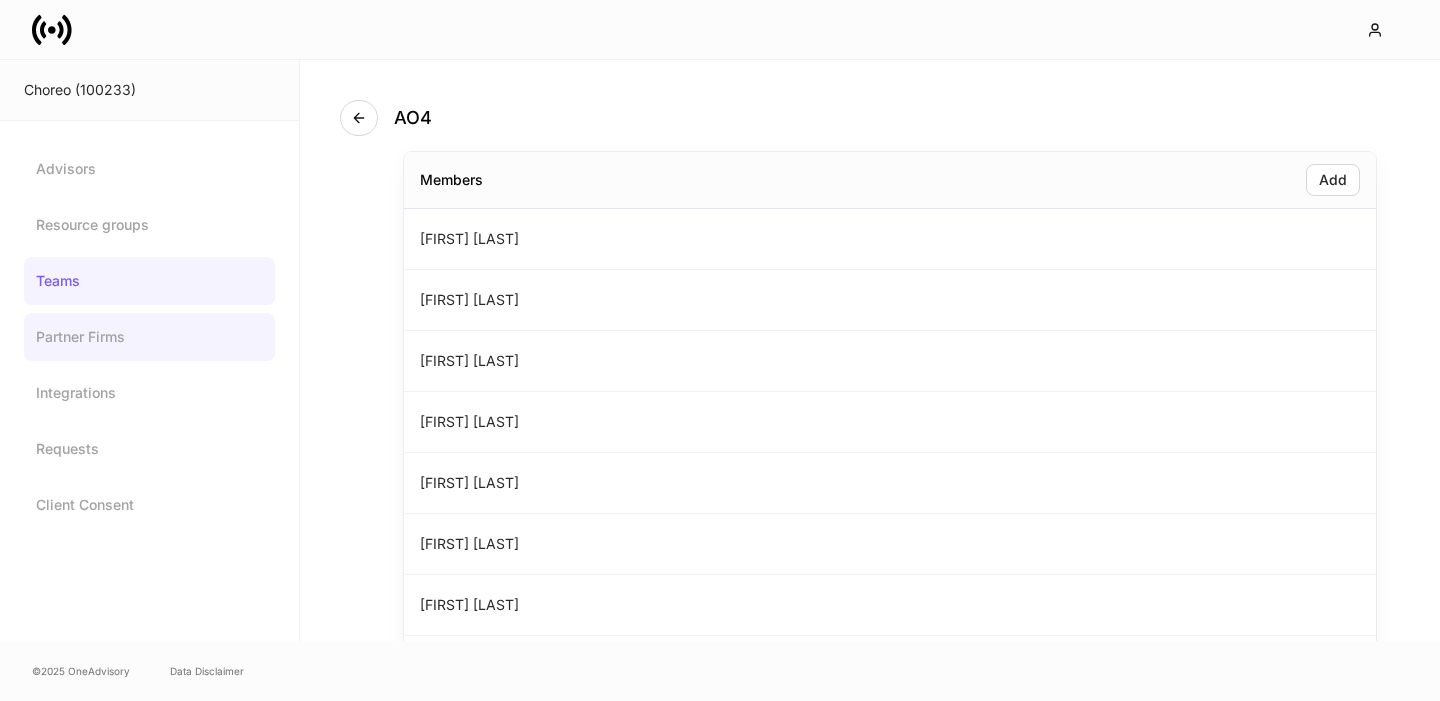 click on "Partner Firms" at bounding box center [149, 337] 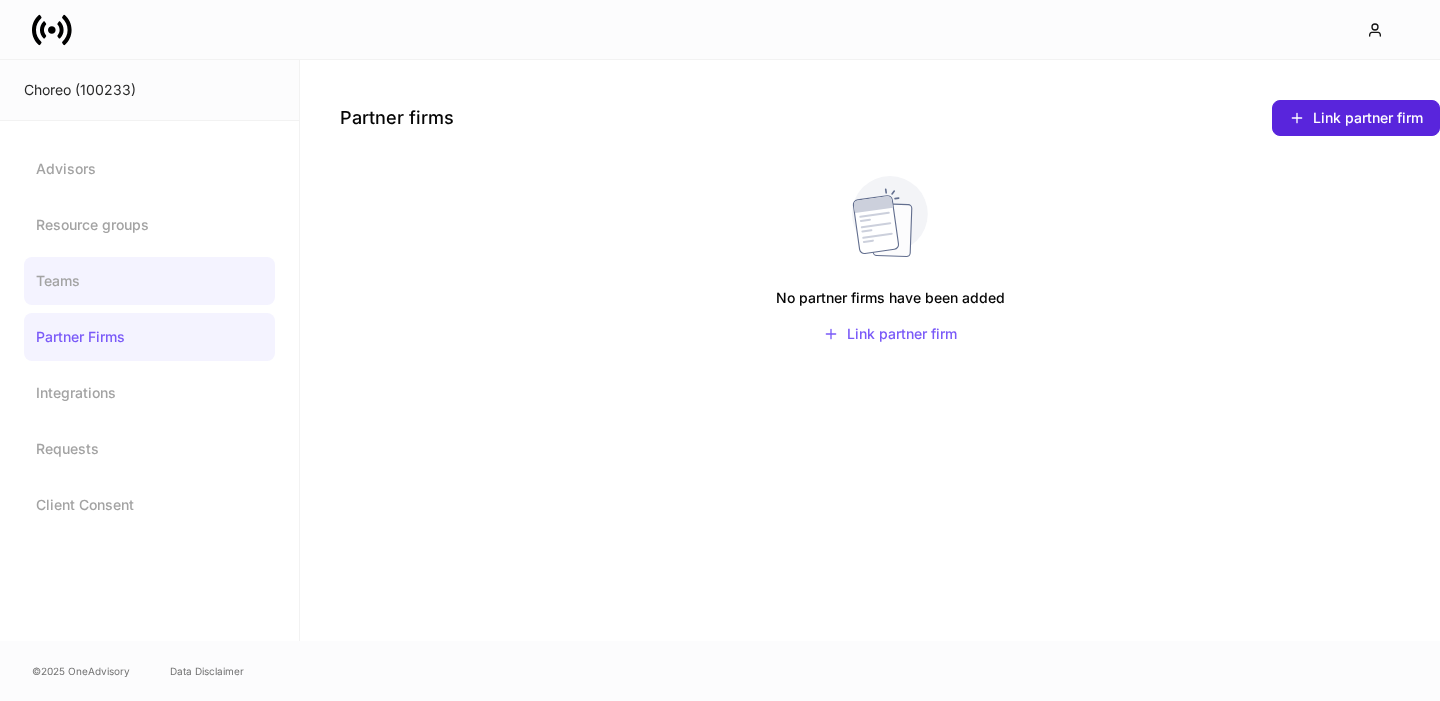 click on "Teams" at bounding box center (149, 281) 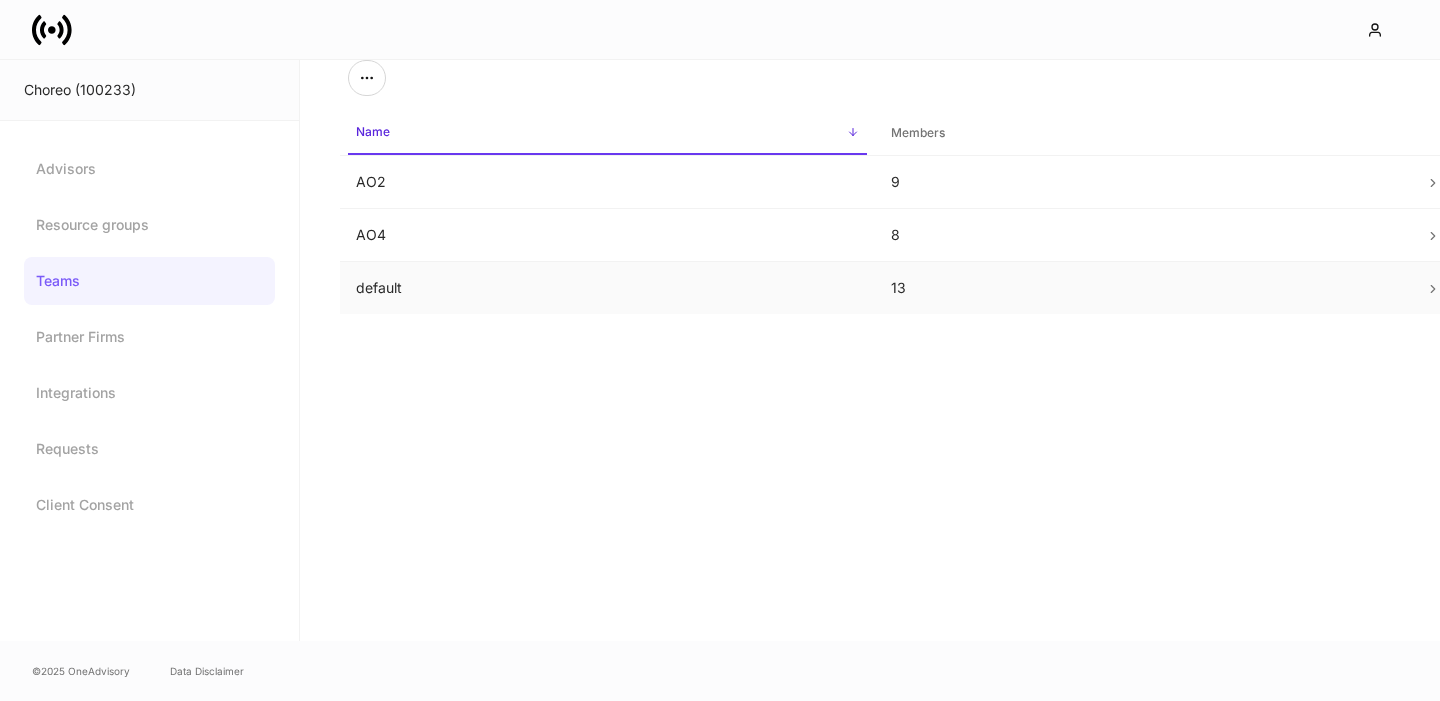 click on "default" at bounding box center (607, 288) 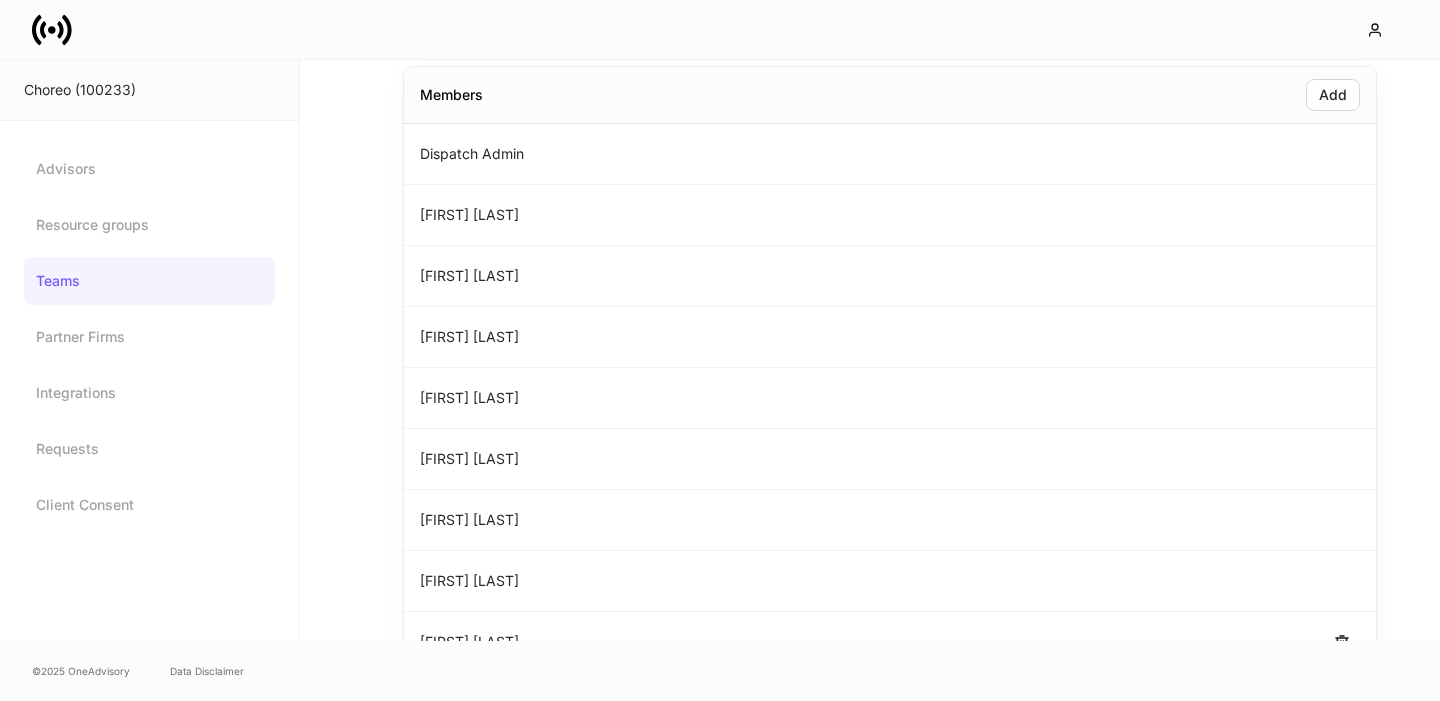 scroll, scrollTop: 0, scrollLeft: 0, axis: both 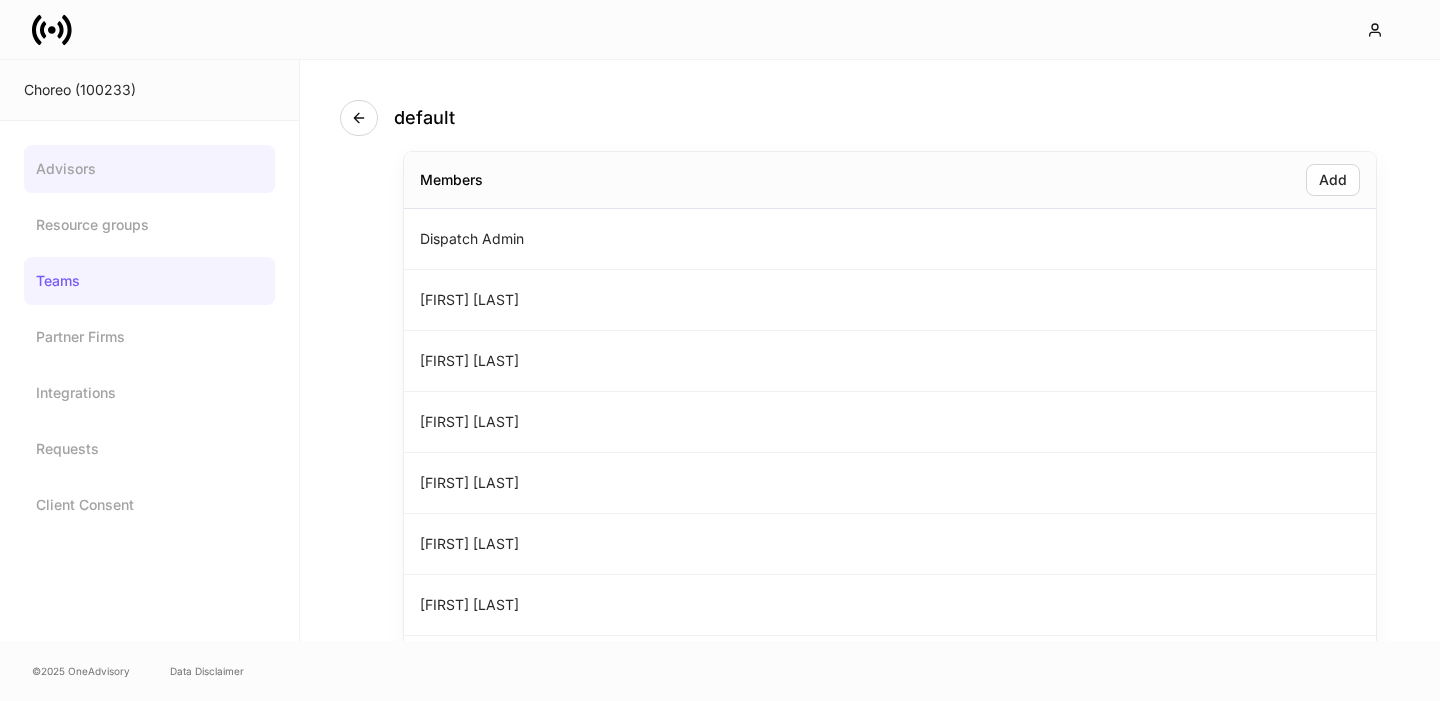 click on "Advisors" at bounding box center (149, 169) 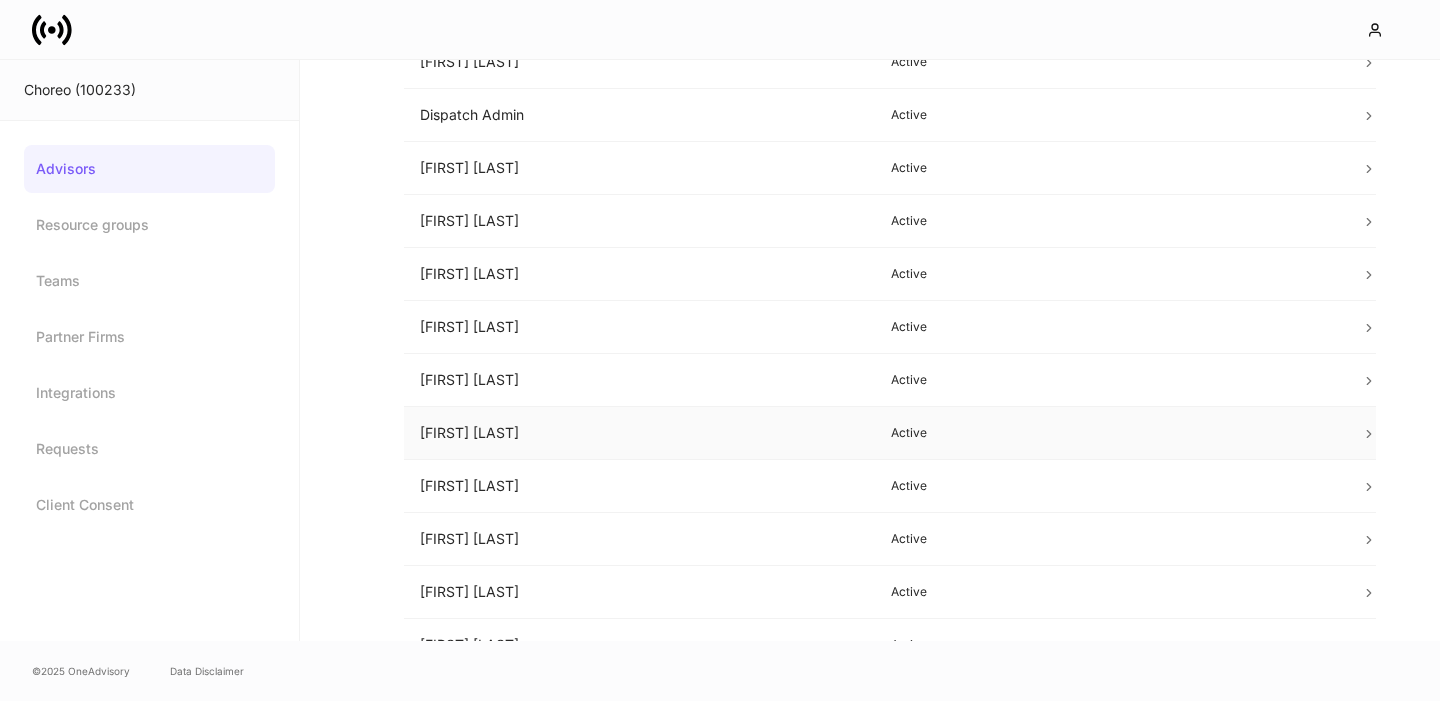 scroll, scrollTop: 414, scrollLeft: 0, axis: vertical 